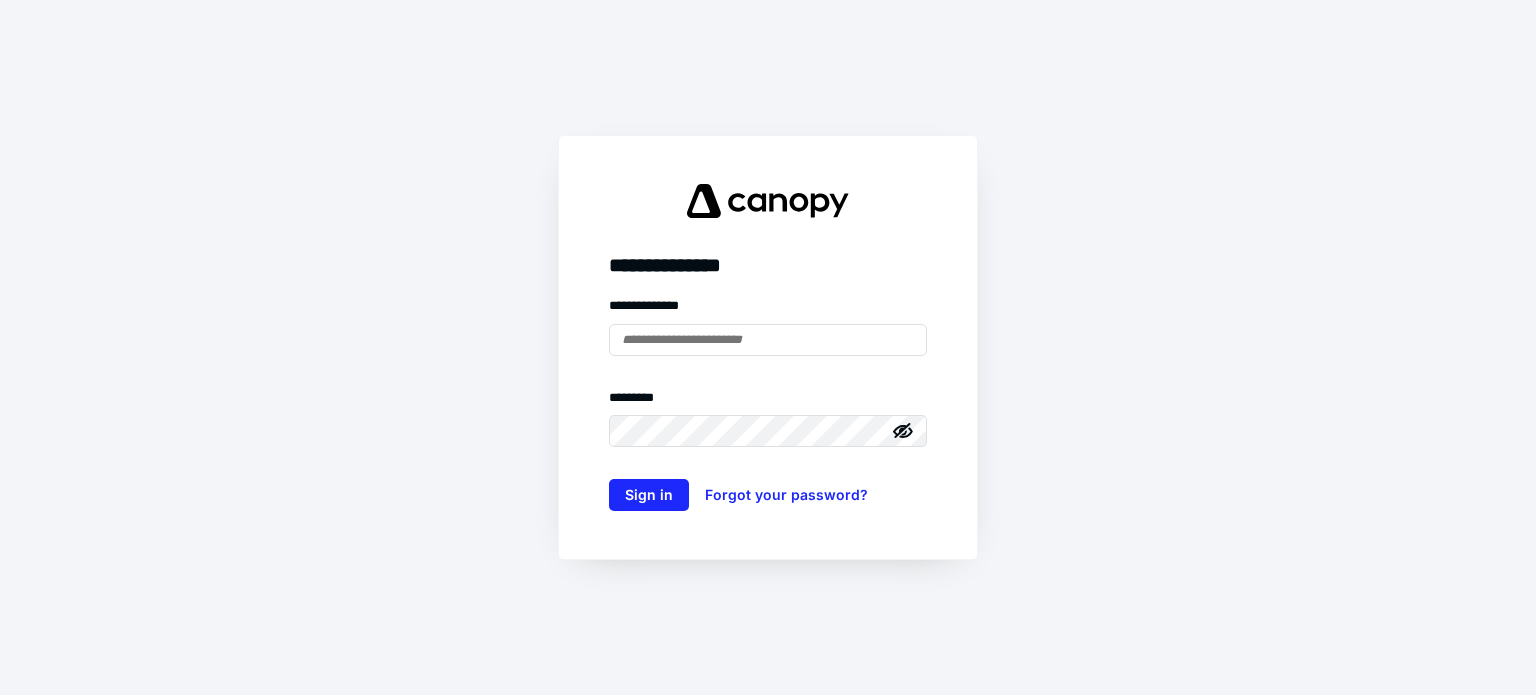 scroll, scrollTop: 0, scrollLeft: 0, axis: both 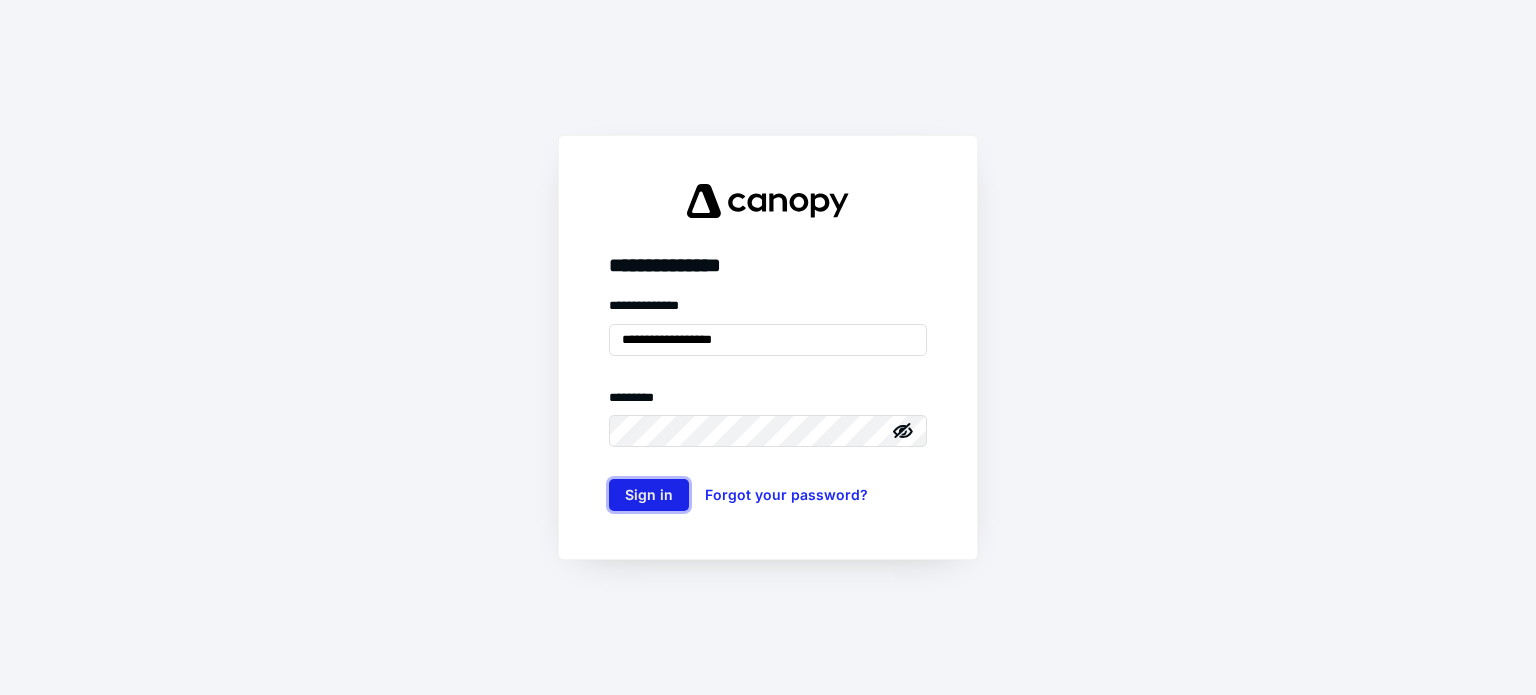 click on "Sign in" at bounding box center (649, 495) 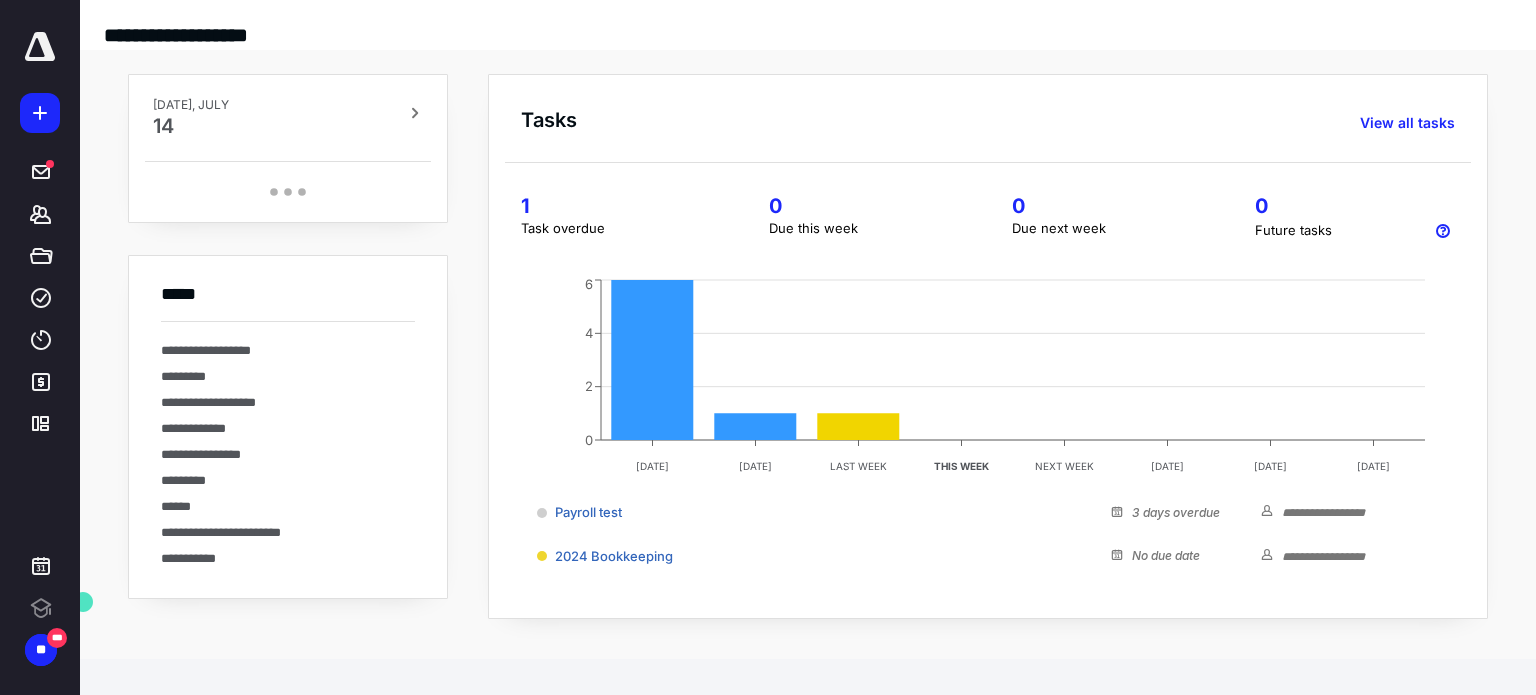 scroll, scrollTop: 0, scrollLeft: 0, axis: both 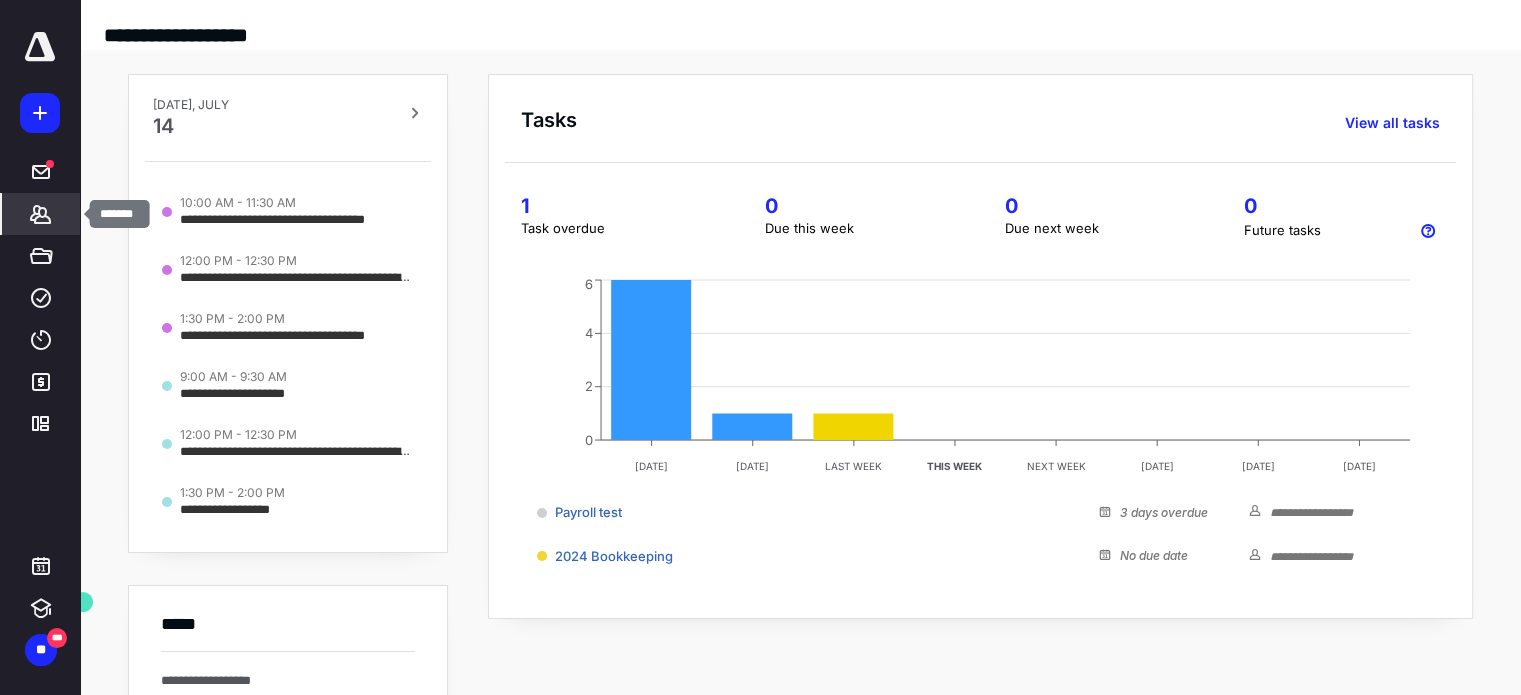 click 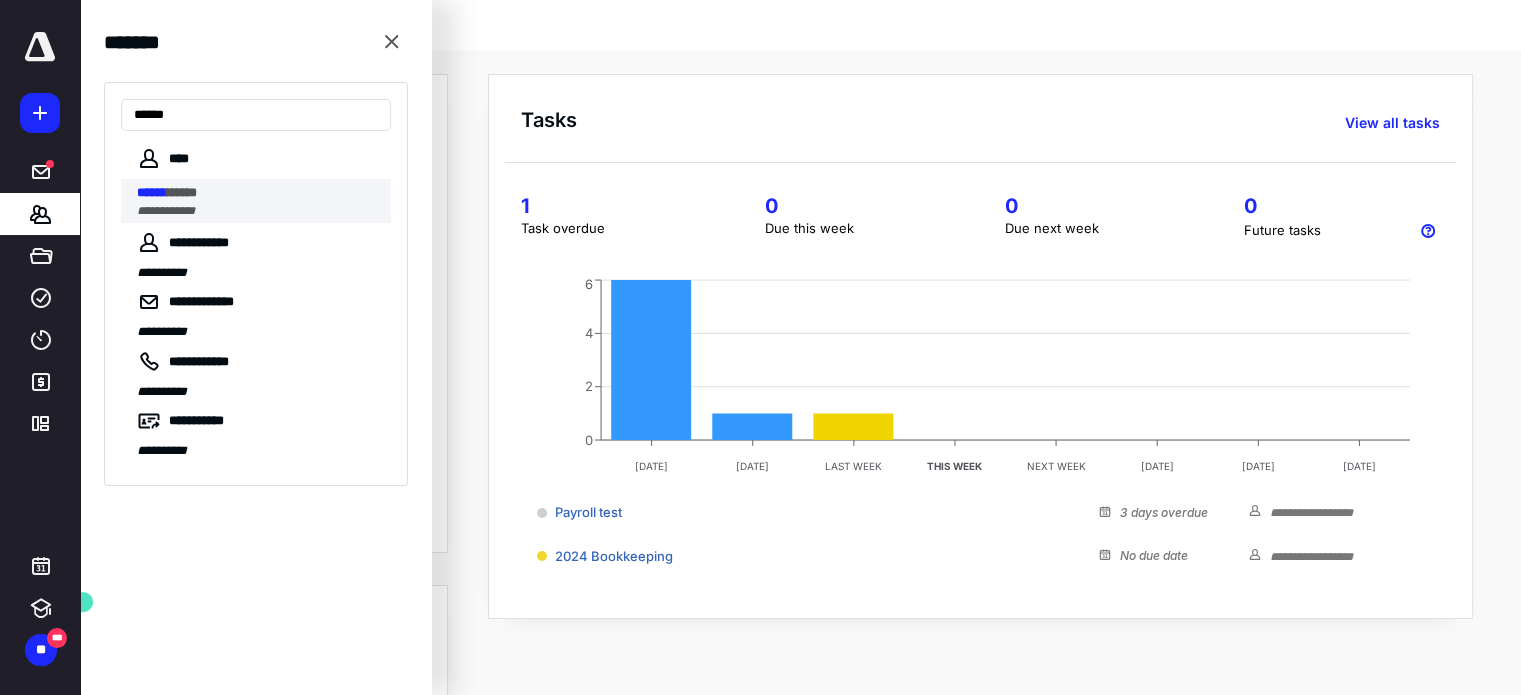 type on "******" 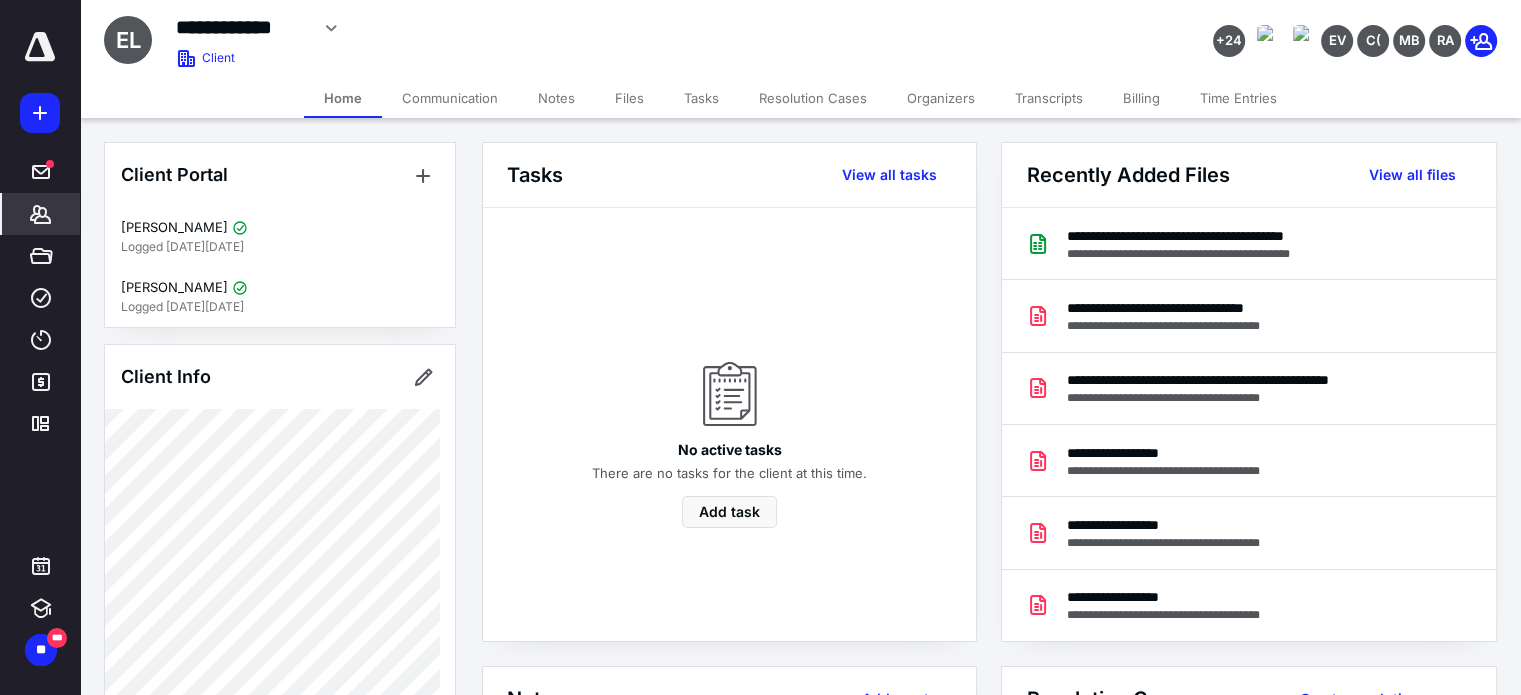 click on "Files" at bounding box center (629, 98) 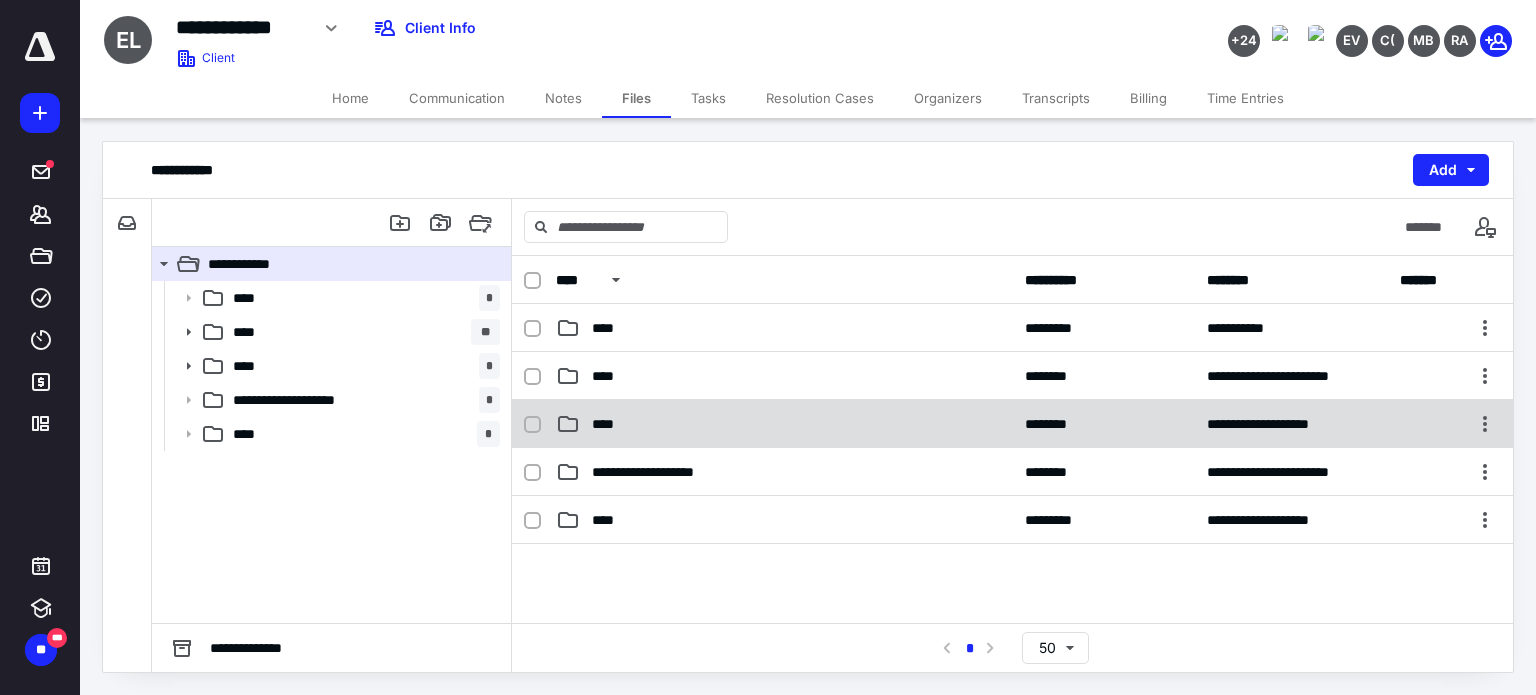 click on "****" at bounding box center [609, 424] 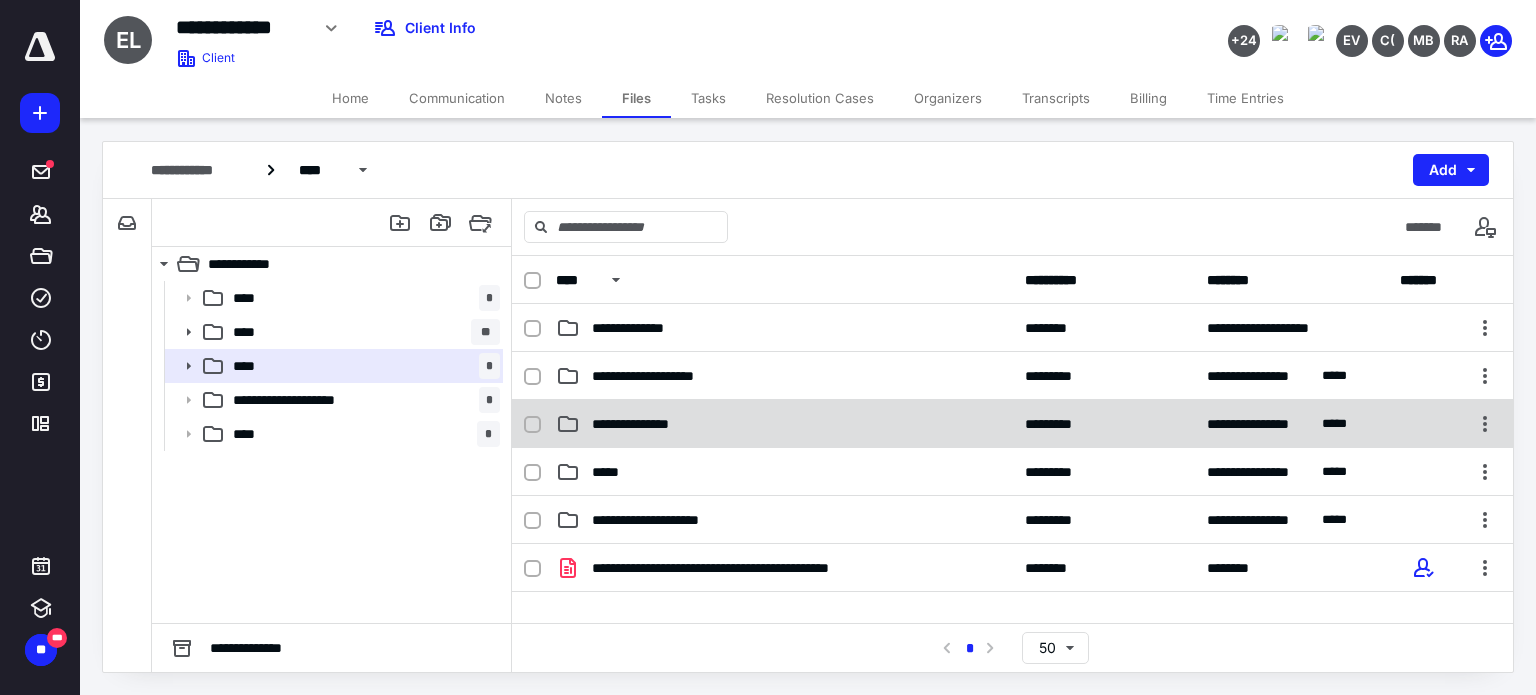 click on "**********" at bounding box center [642, 424] 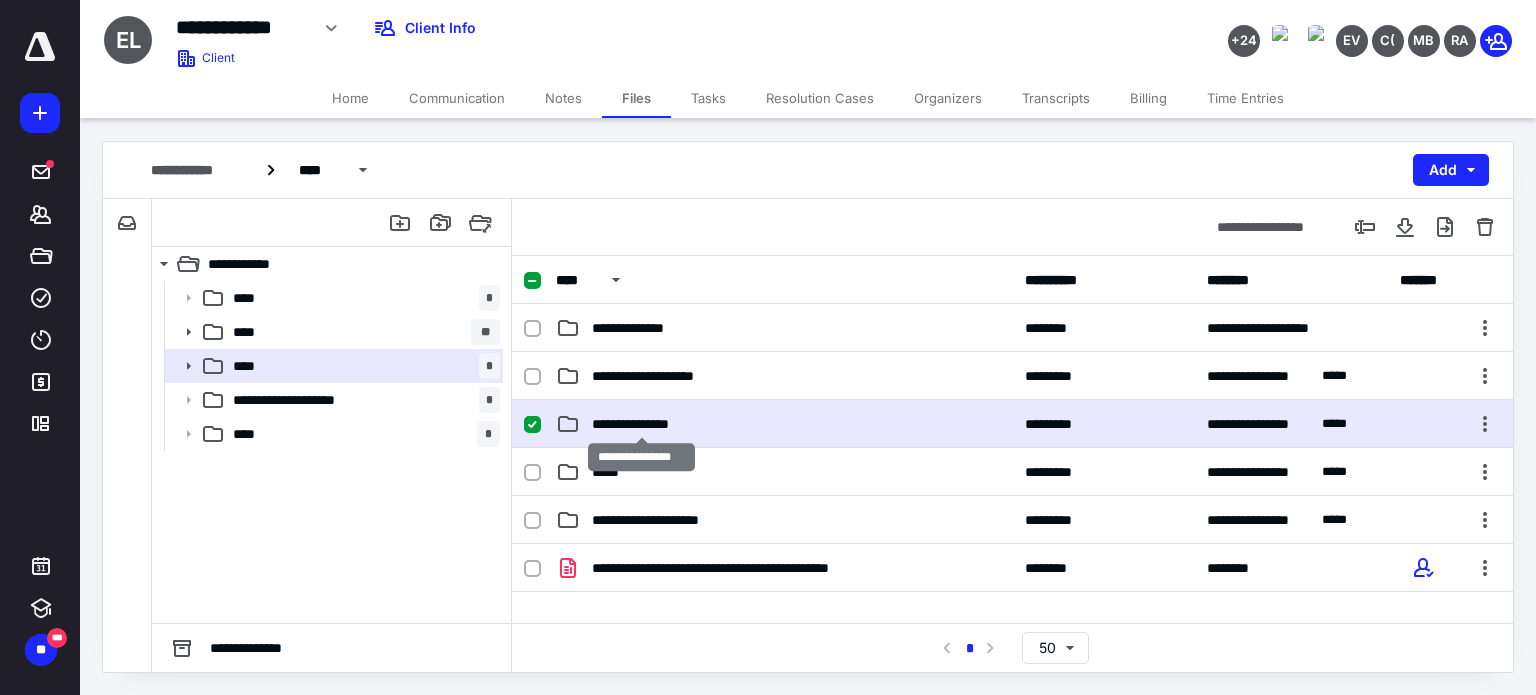 click on "**********" at bounding box center (642, 424) 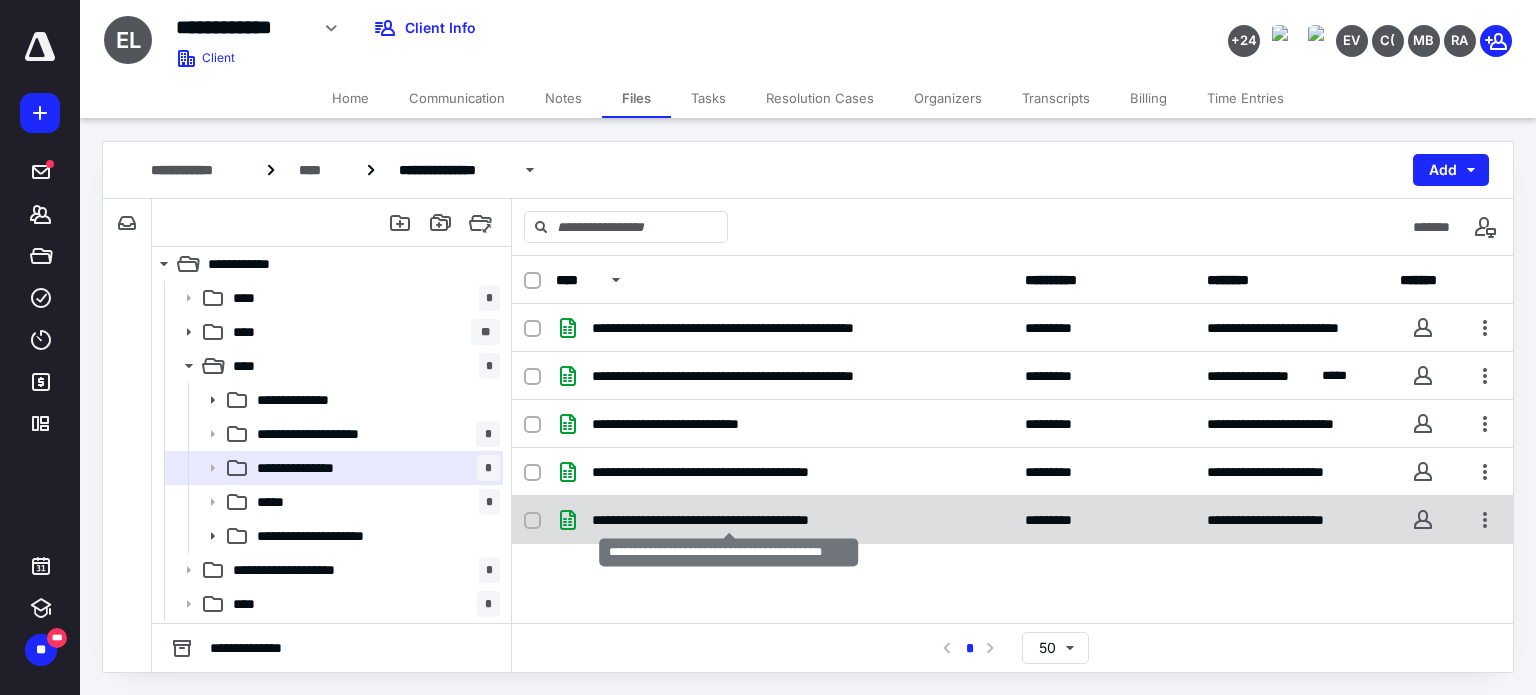 click on "**********" at bounding box center [729, 520] 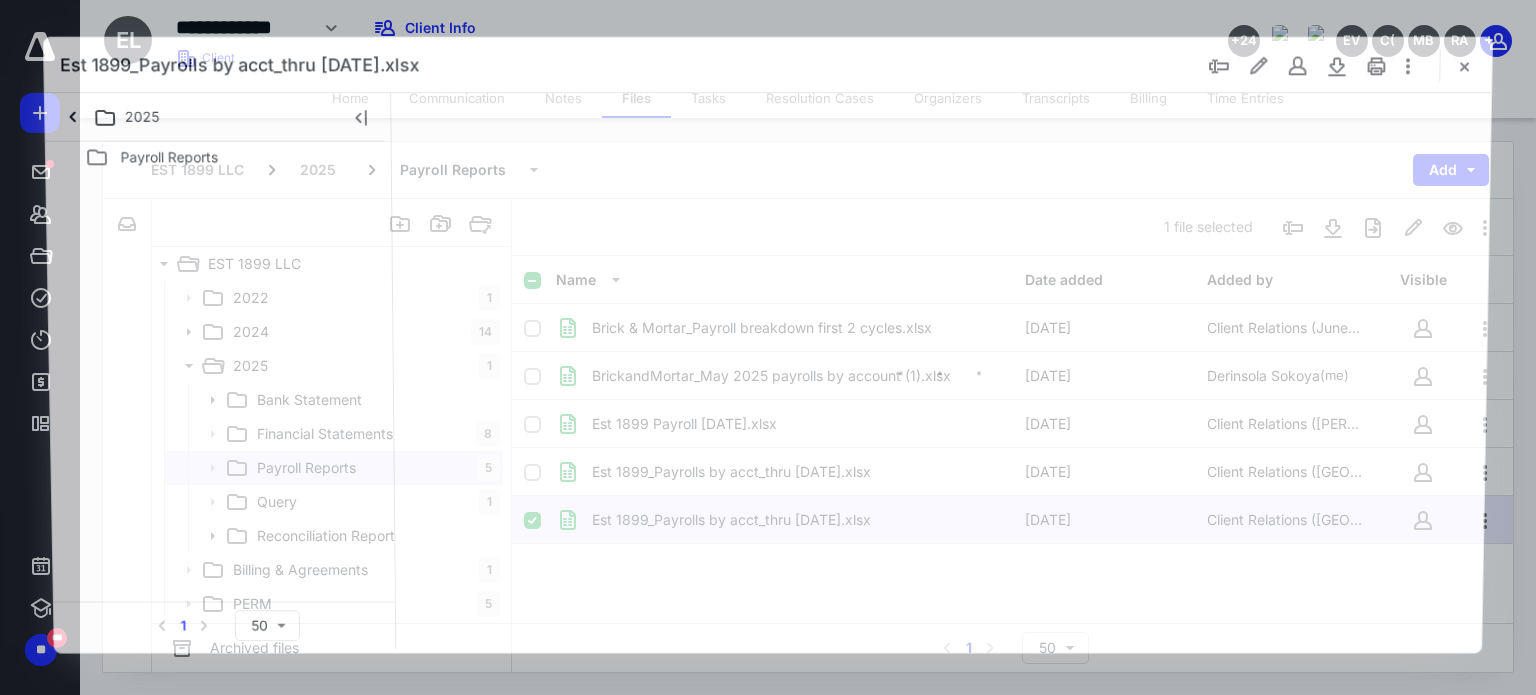 scroll, scrollTop: 0, scrollLeft: 0, axis: both 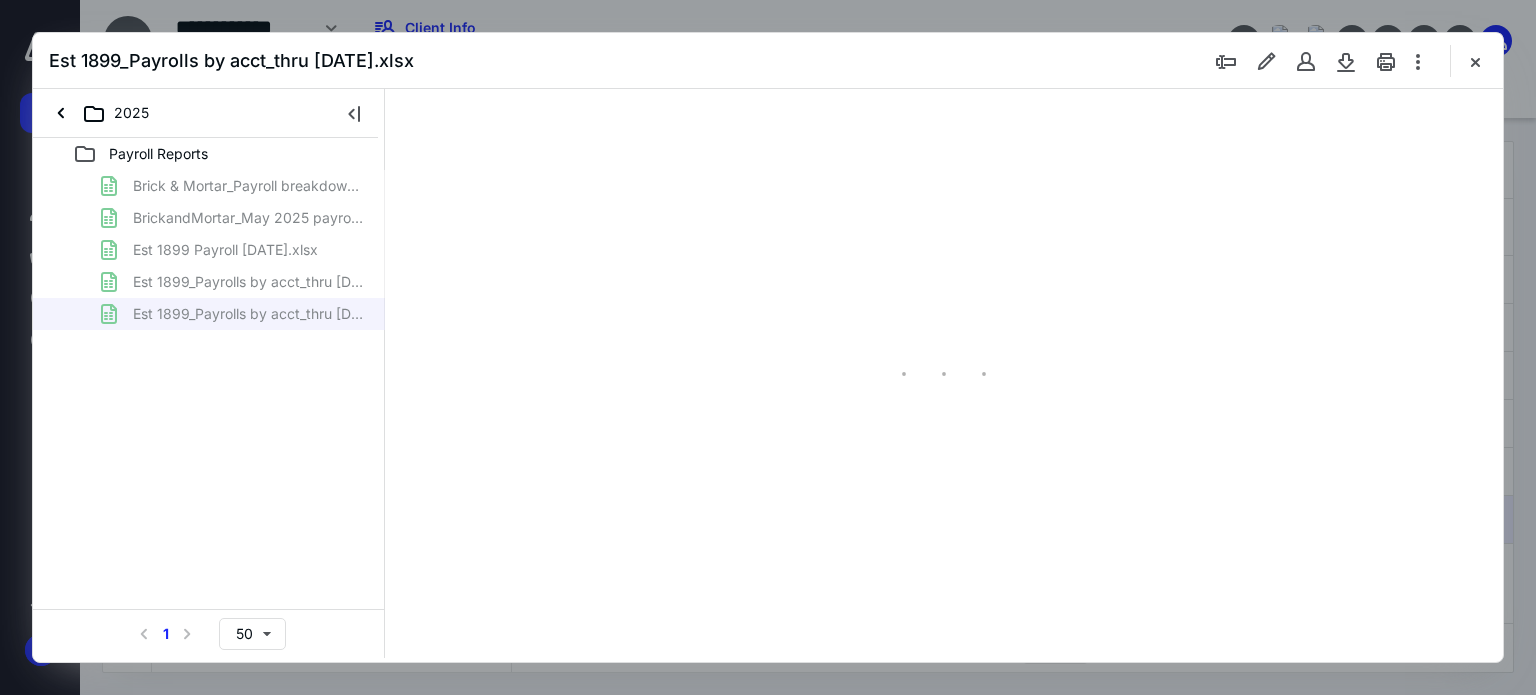 type on "61" 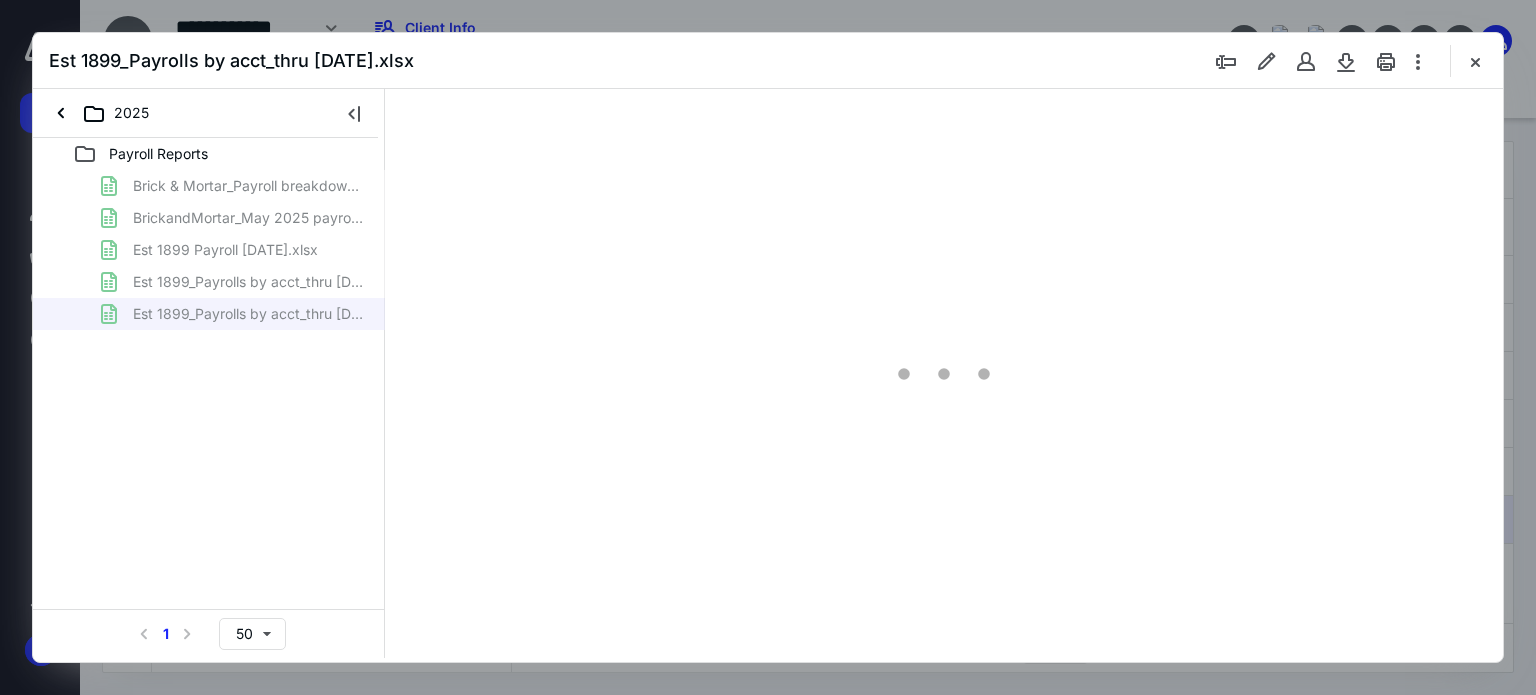 scroll, scrollTop: 78, scrollLeft: 29, axis: both 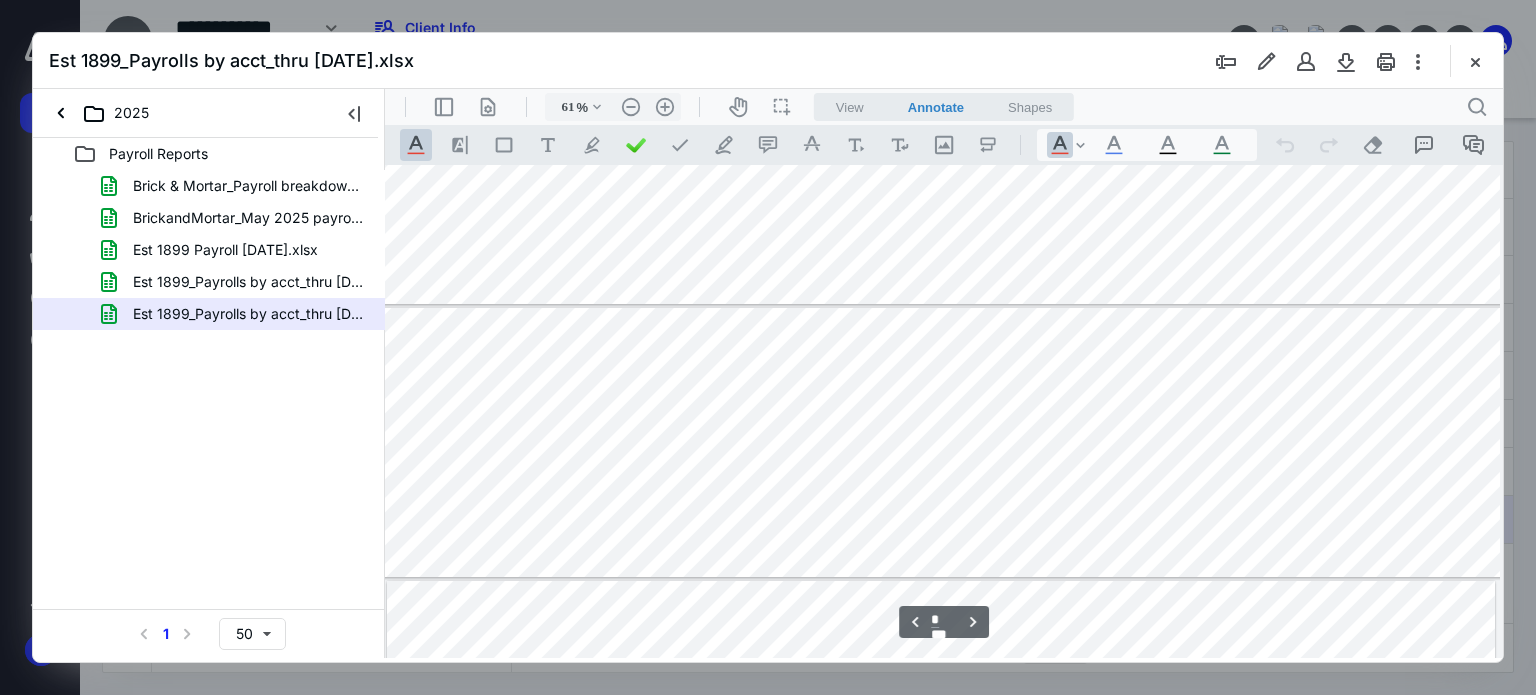 type on "*" 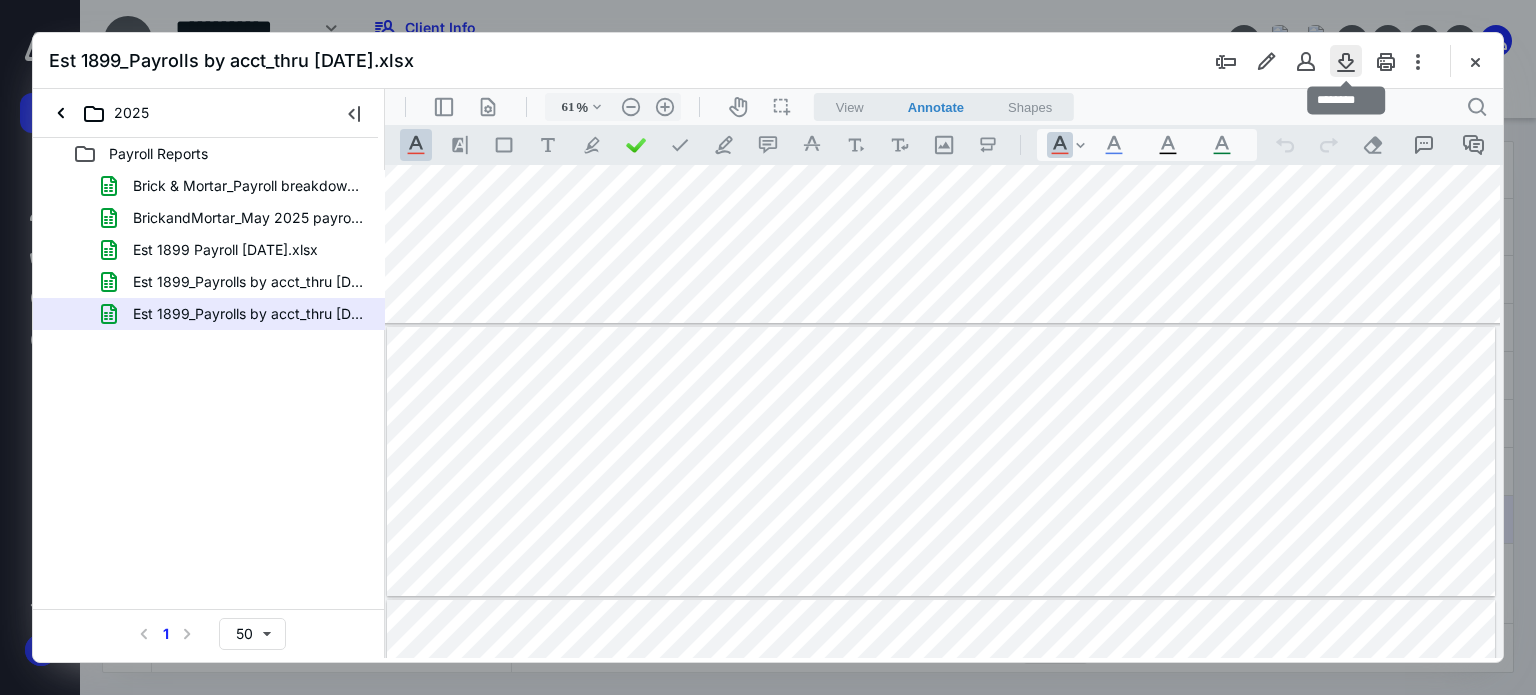 click at bounding box center (1346, 61) 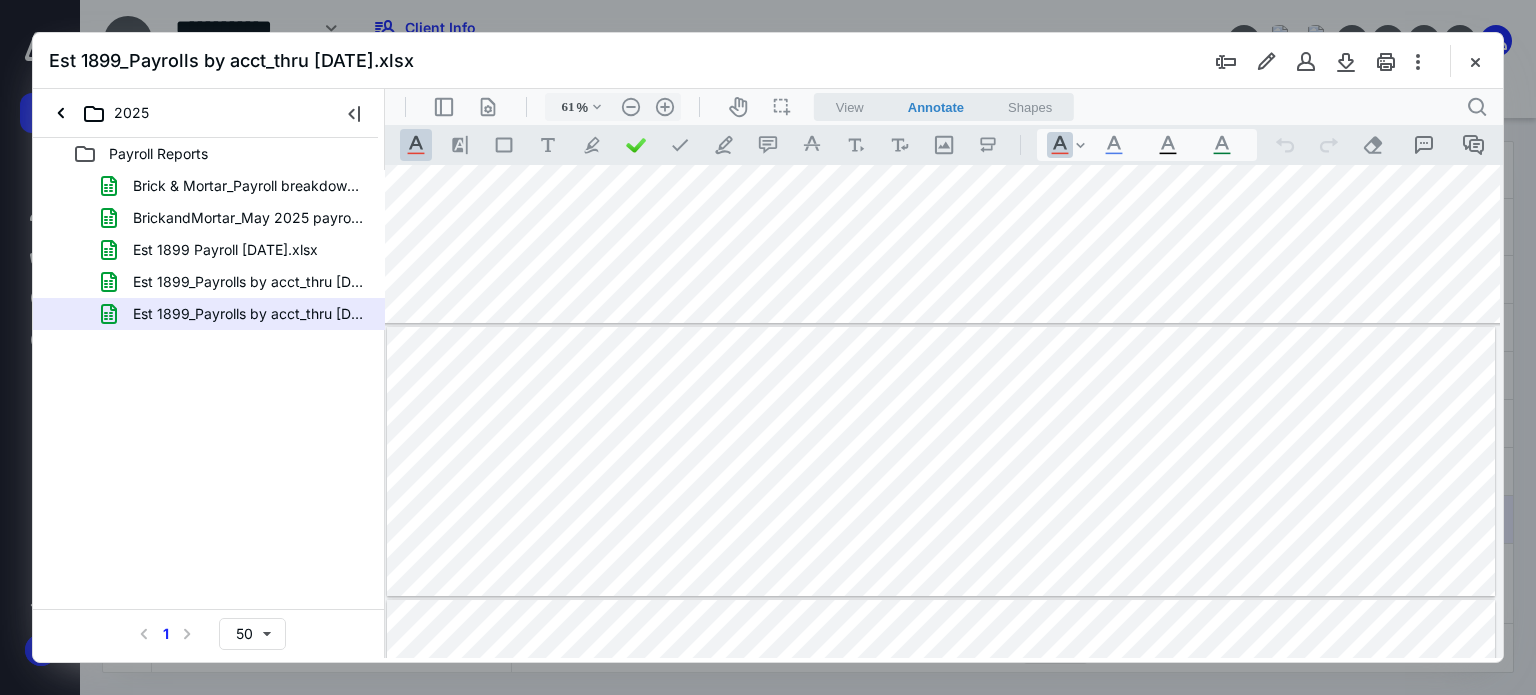 click on "Est 1899_Payrolls by acct_thru [DATE].xlsx" at bounding box center [768, 61] 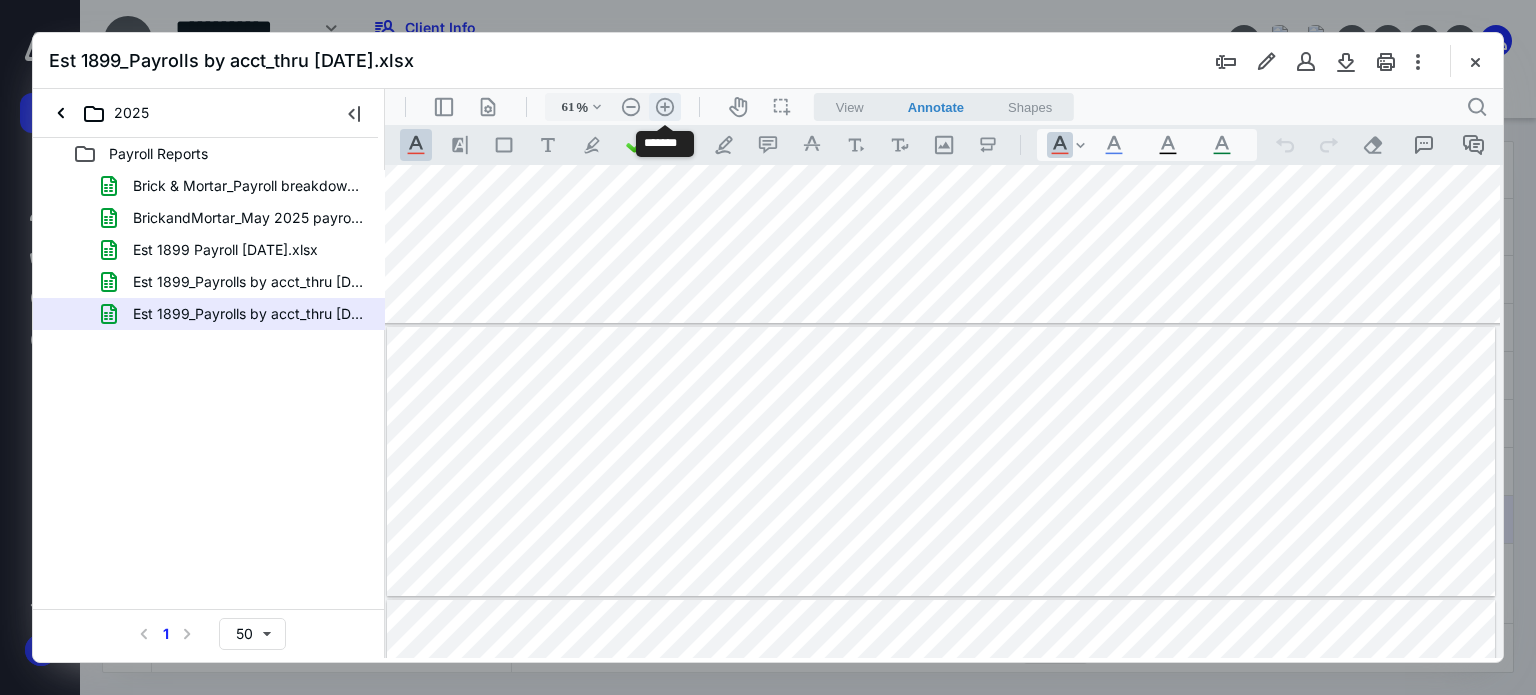 click on ".cls-1{fill:#abb0c4;} icon - header - zoom - in - line" at bounding box center (665, 107) 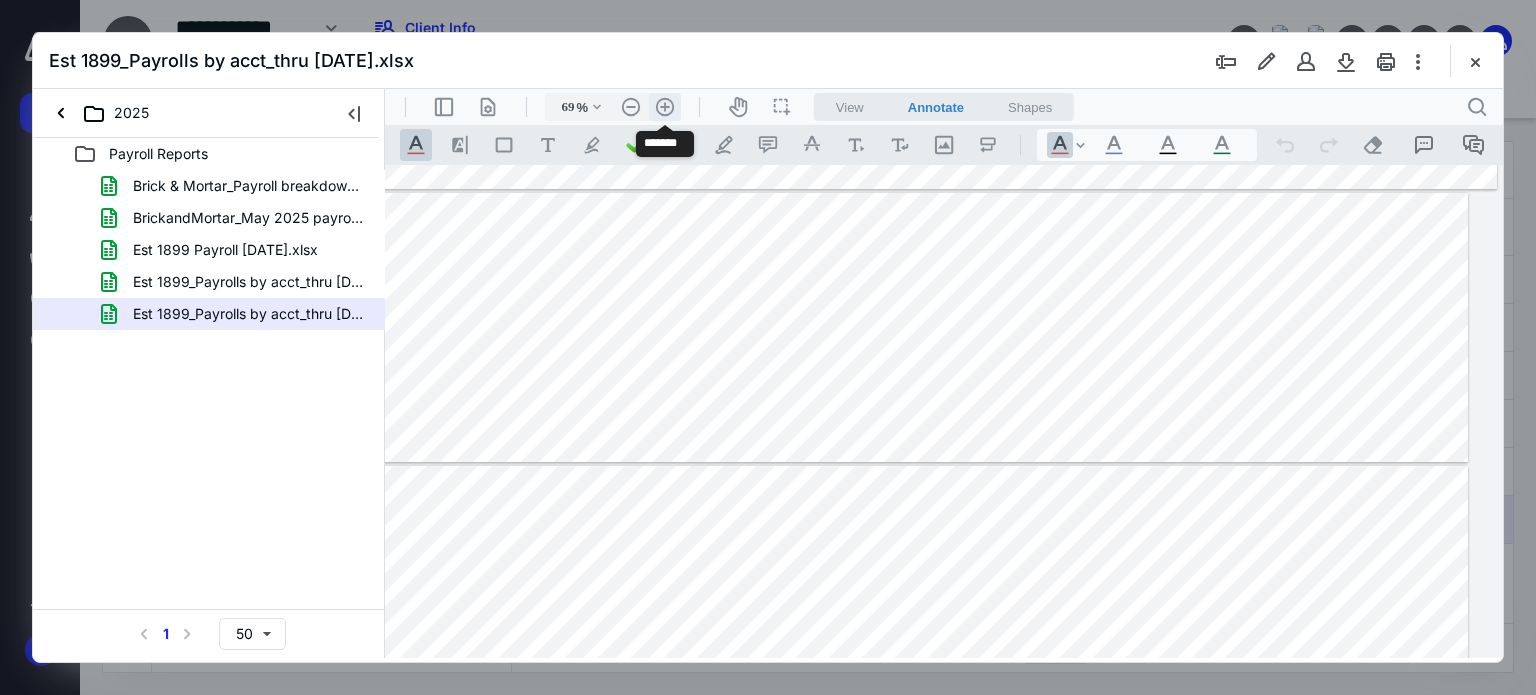 click on ".cls-1{fill:#abb0c4;} icon - header - zoom - in - line" at bounding box center (665, 107) 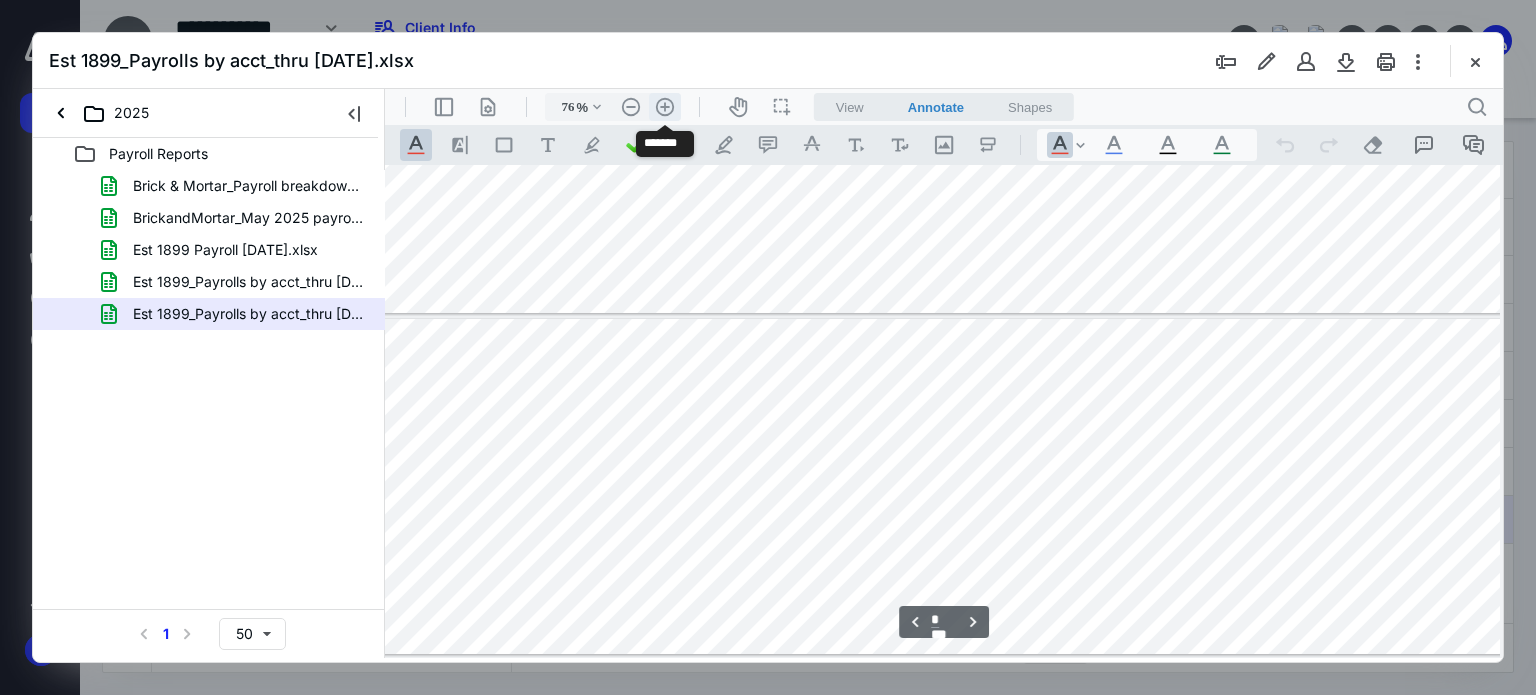 click on ".cls-1{fill:#abb0c4;} icon - header - zoom - in - line" at bounding box center (665, 107) 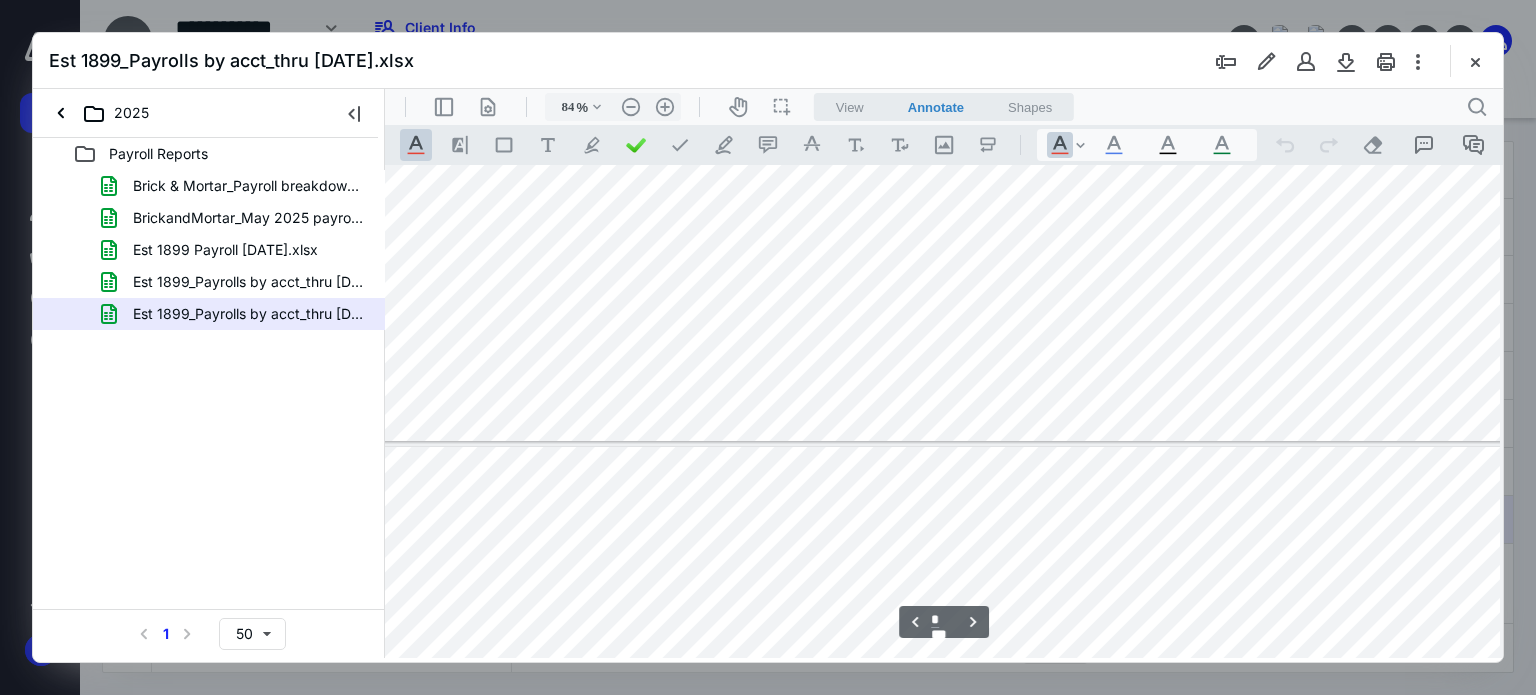 type on "*" 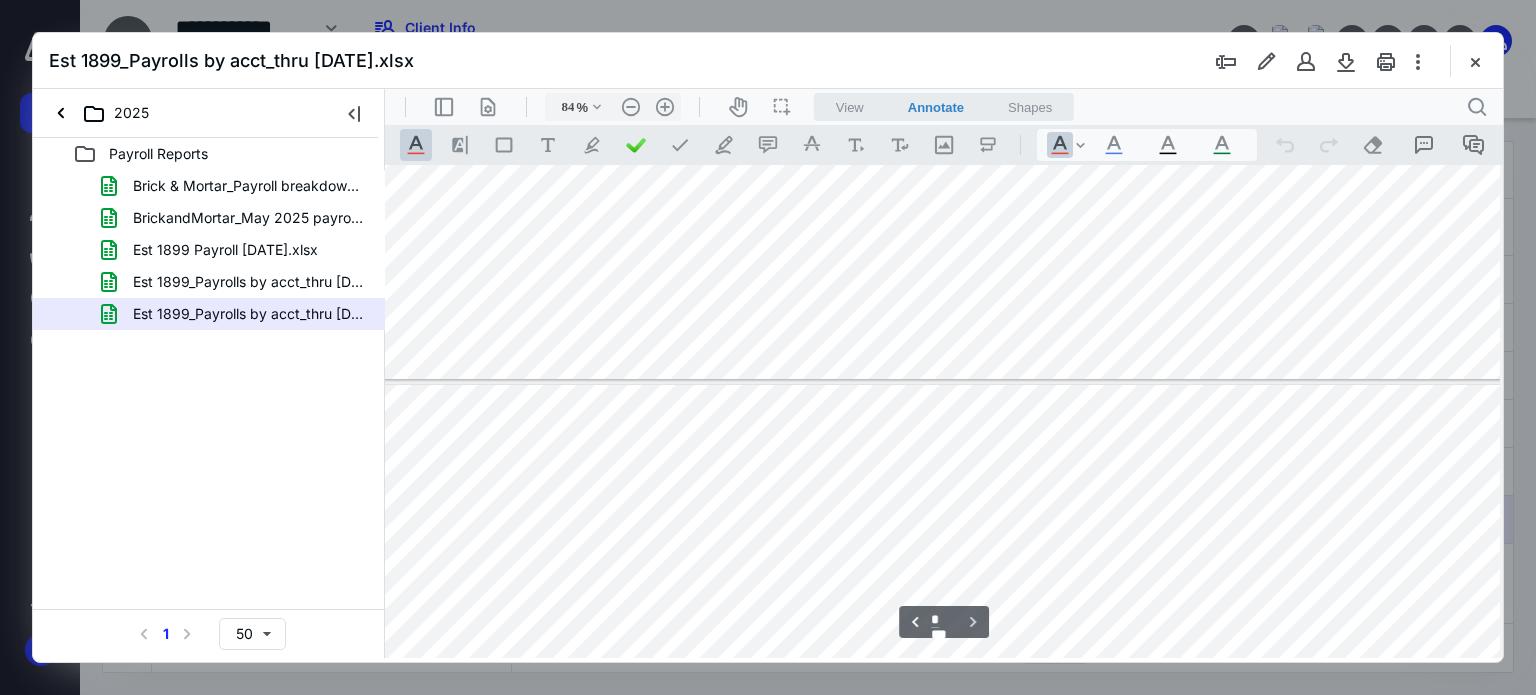 scroll, scrollTop: 1659, scrollLeft: 248, axis: both 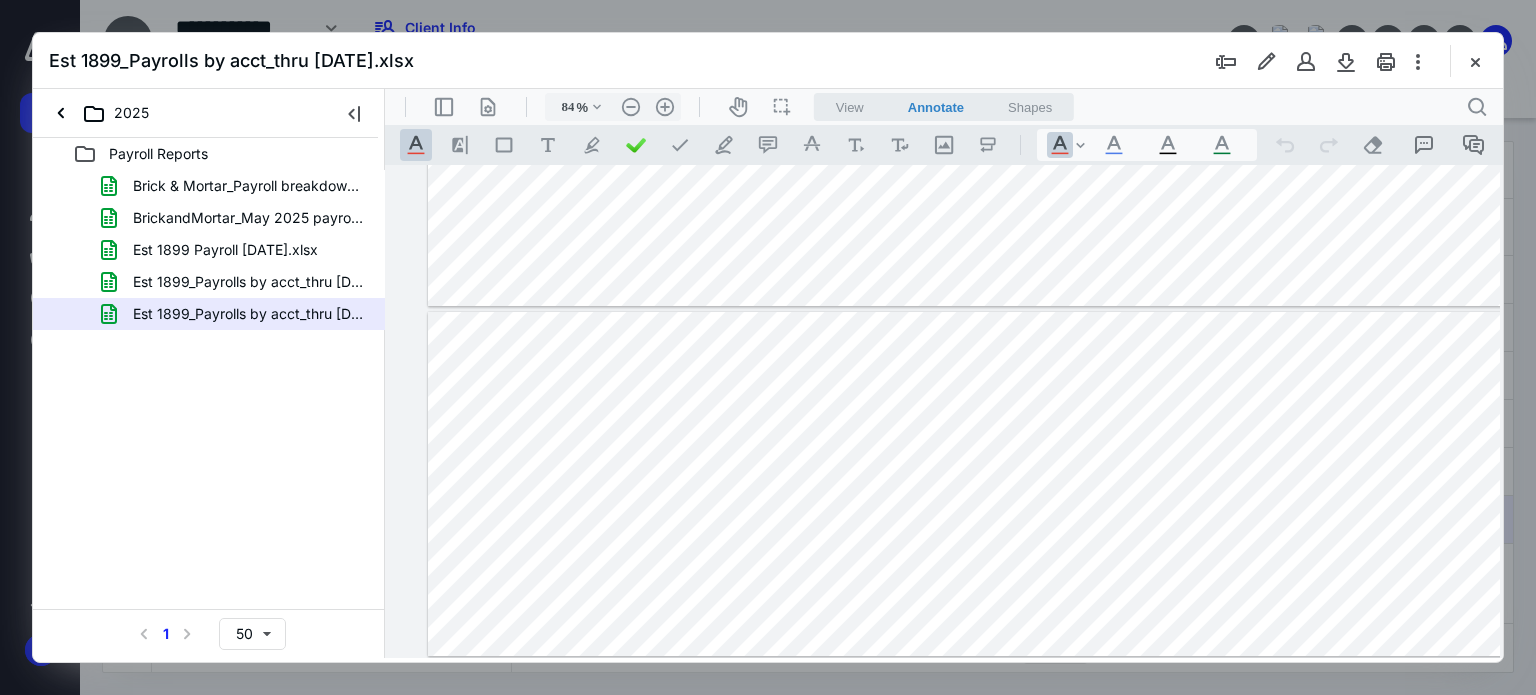 click at bounding box center [768, 347] 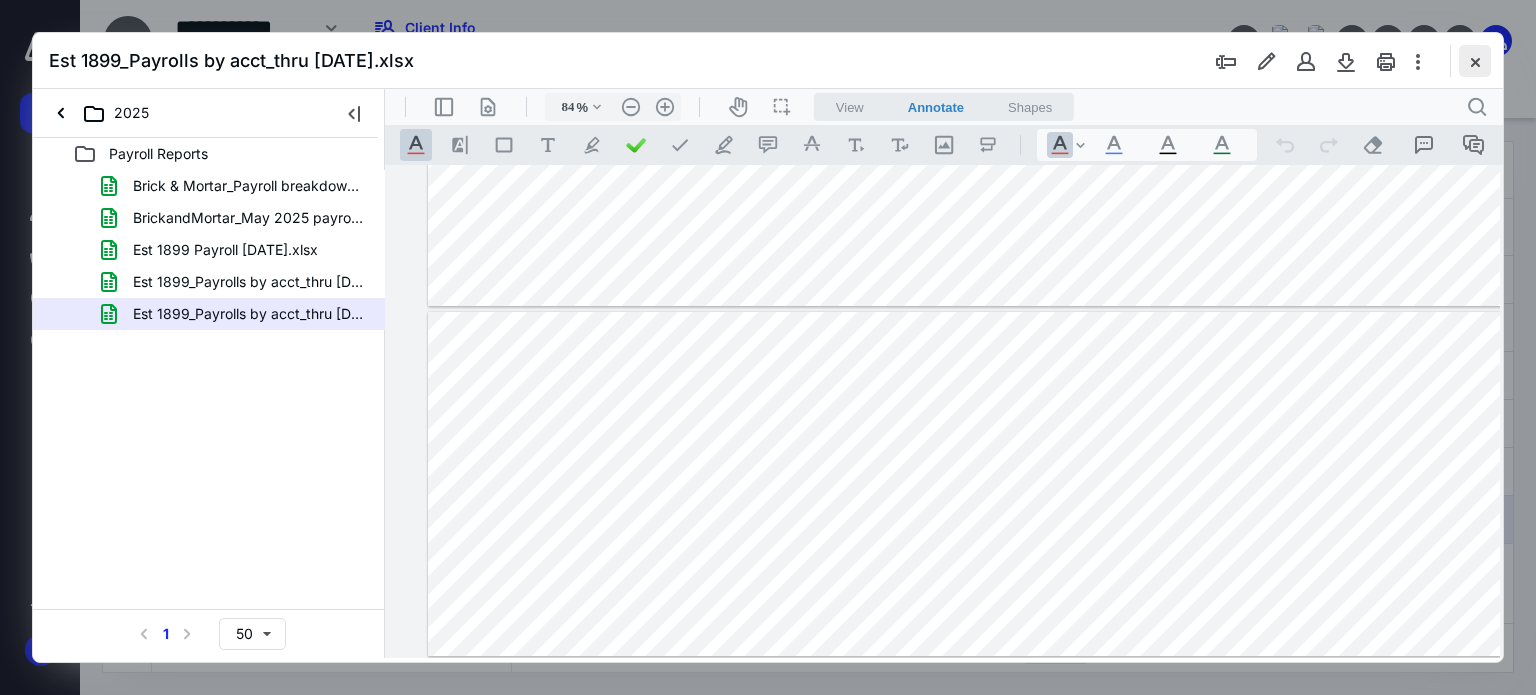 click at bounding box center (1475, 61) 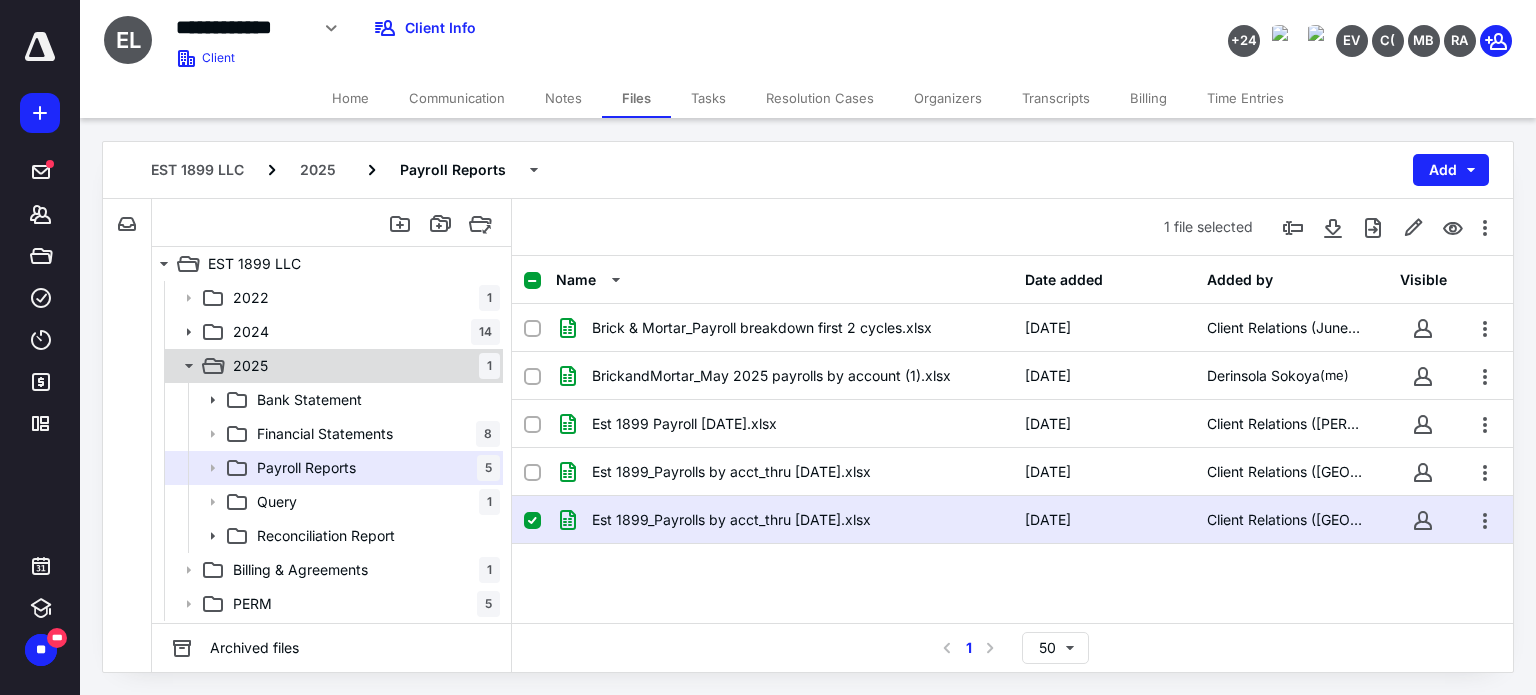 click on "2025" at bounding box center [250, 366] 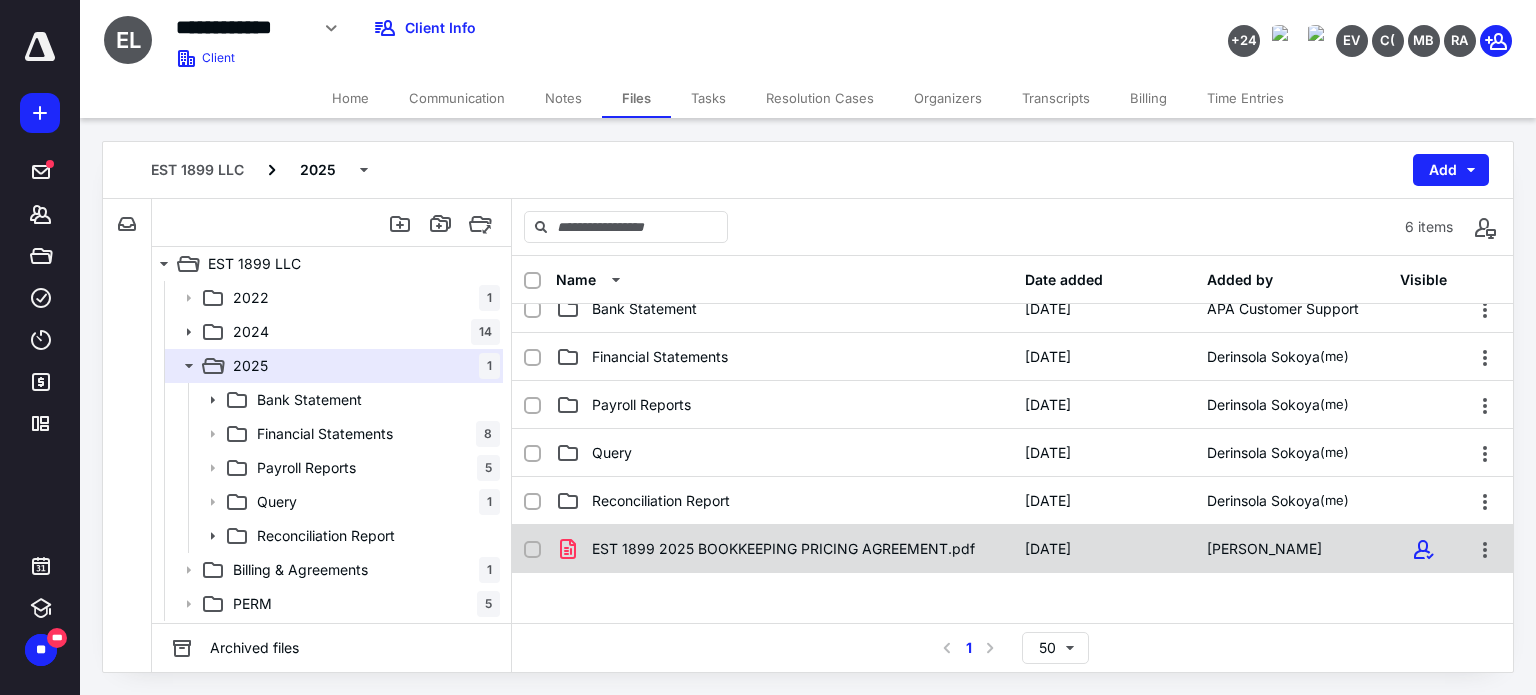 scroll, scrollTop: 0, scrollLeft: 0, axis: both 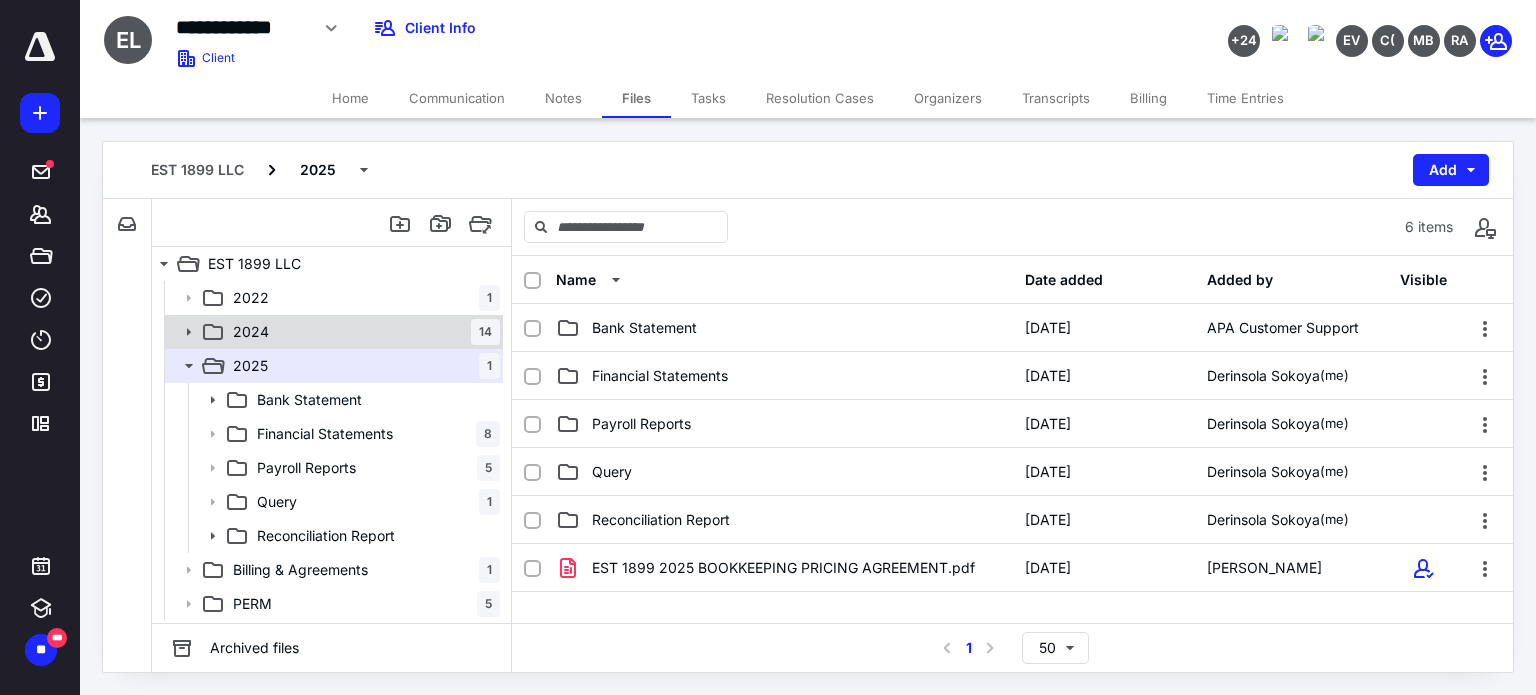 click on "2024 14" at bounding box center (362, 332) 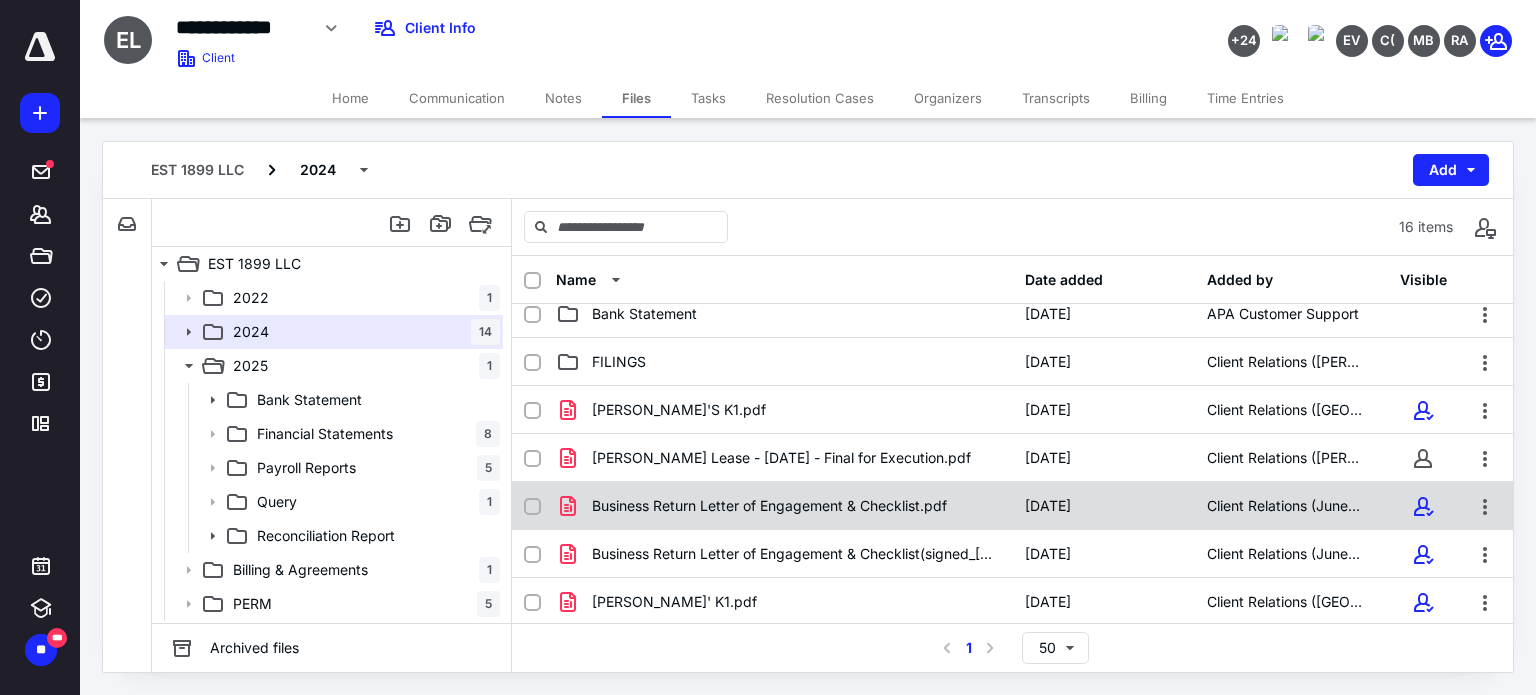 scroll, scrollTop: 0, scrollLeft: 0, axis: both 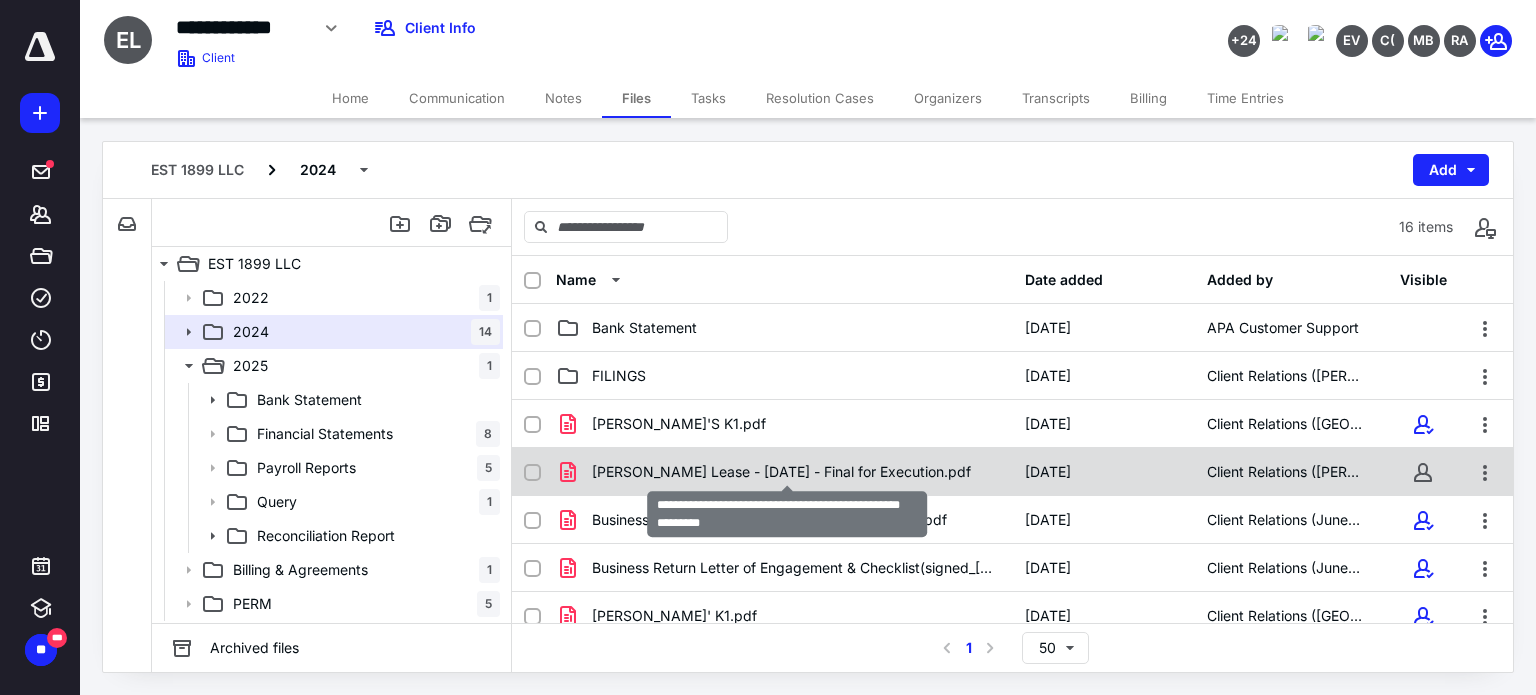click on "[PERSON_NAME] Lease - [DATE] - Final for Execution.pdf" at bounding box center [781, 472] 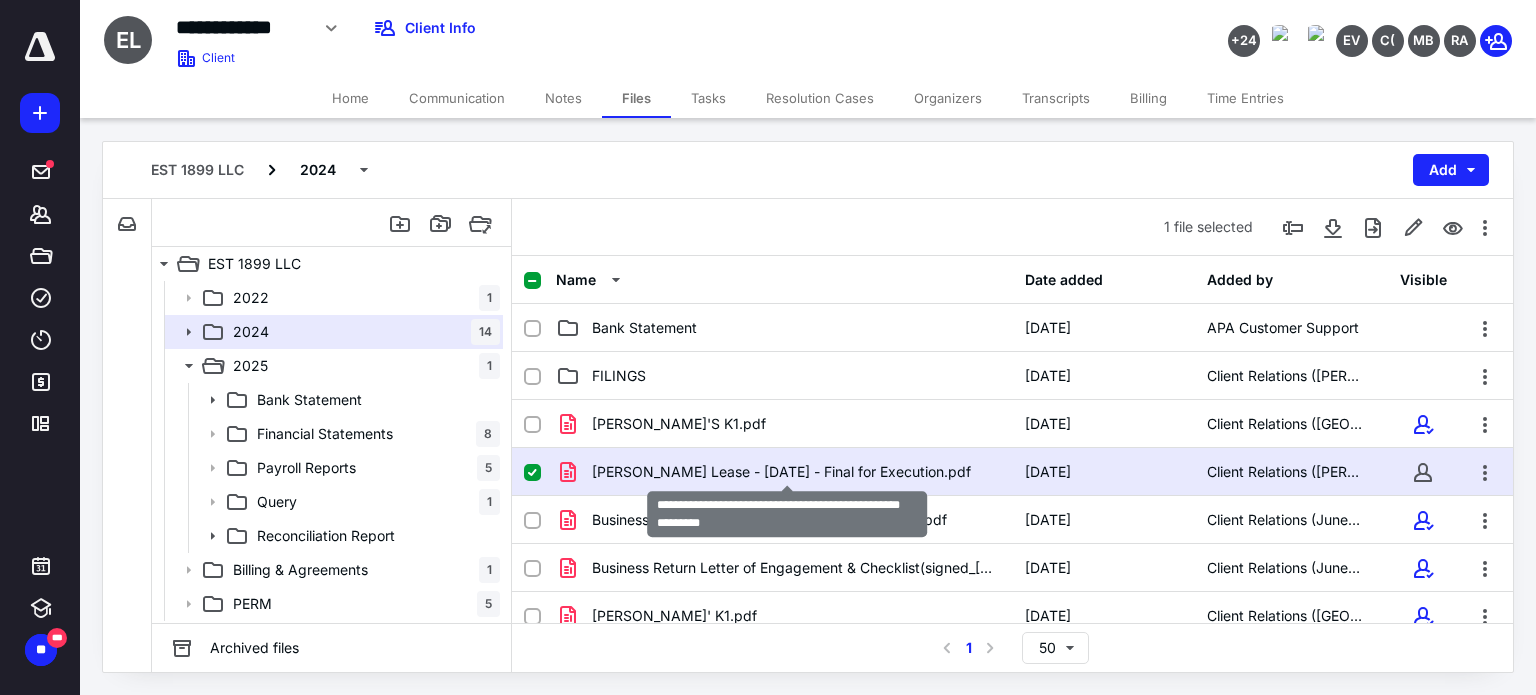 click on "[PERSON_NAME] Lease - [DATE] - Final for Execution.pdf" at bounding box center (781, 472) 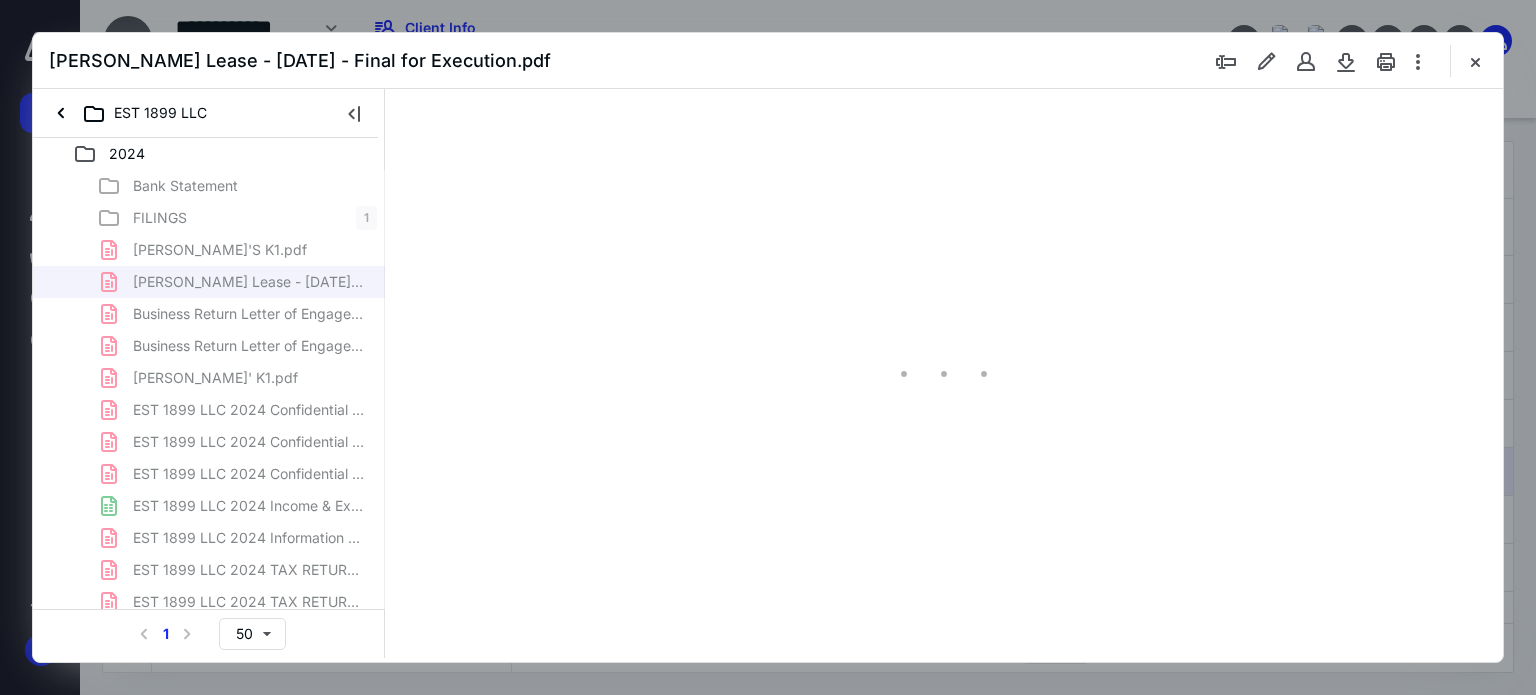 scroll, scrollTop: 0, scrollLeft: 0, axis: both 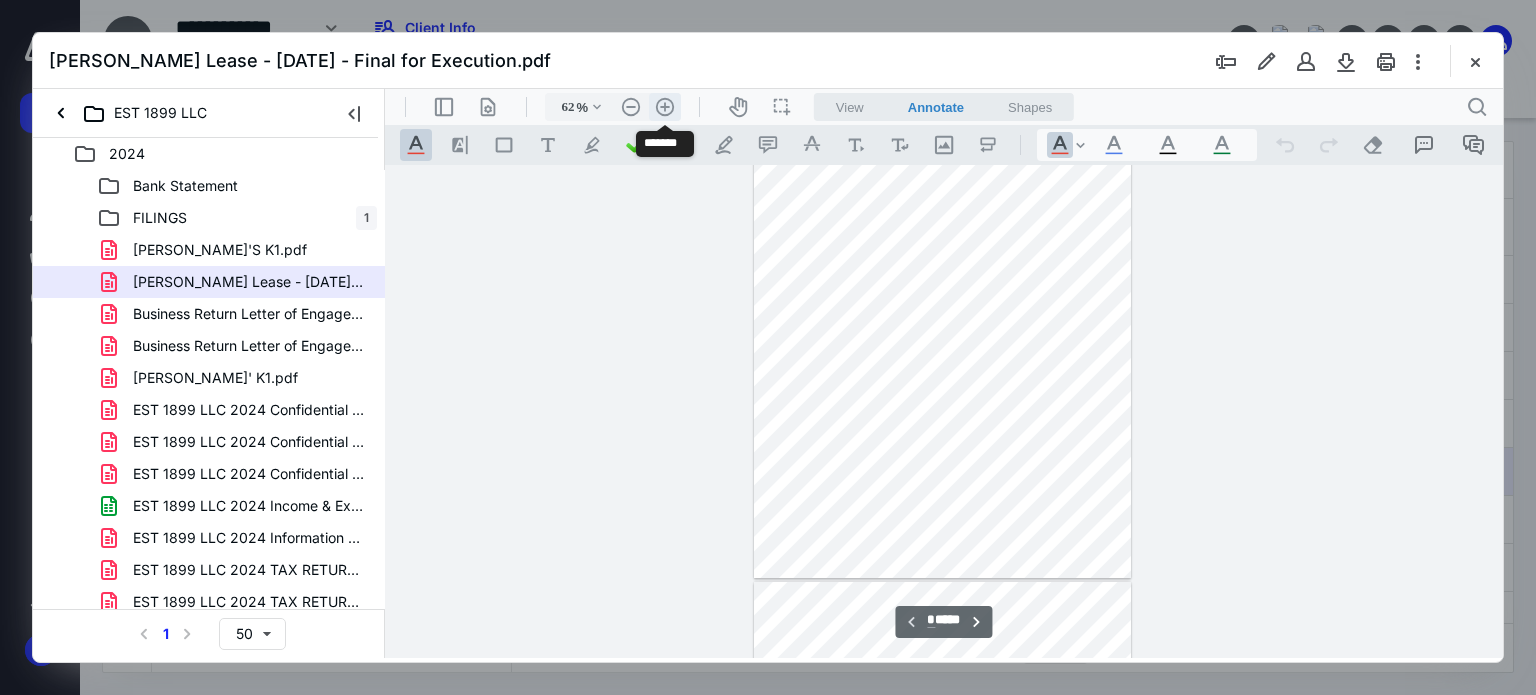 click on ".cls-1{fill:#abb0c4;} icon - header - zoom - in - line" at bounding box center (665, 107) 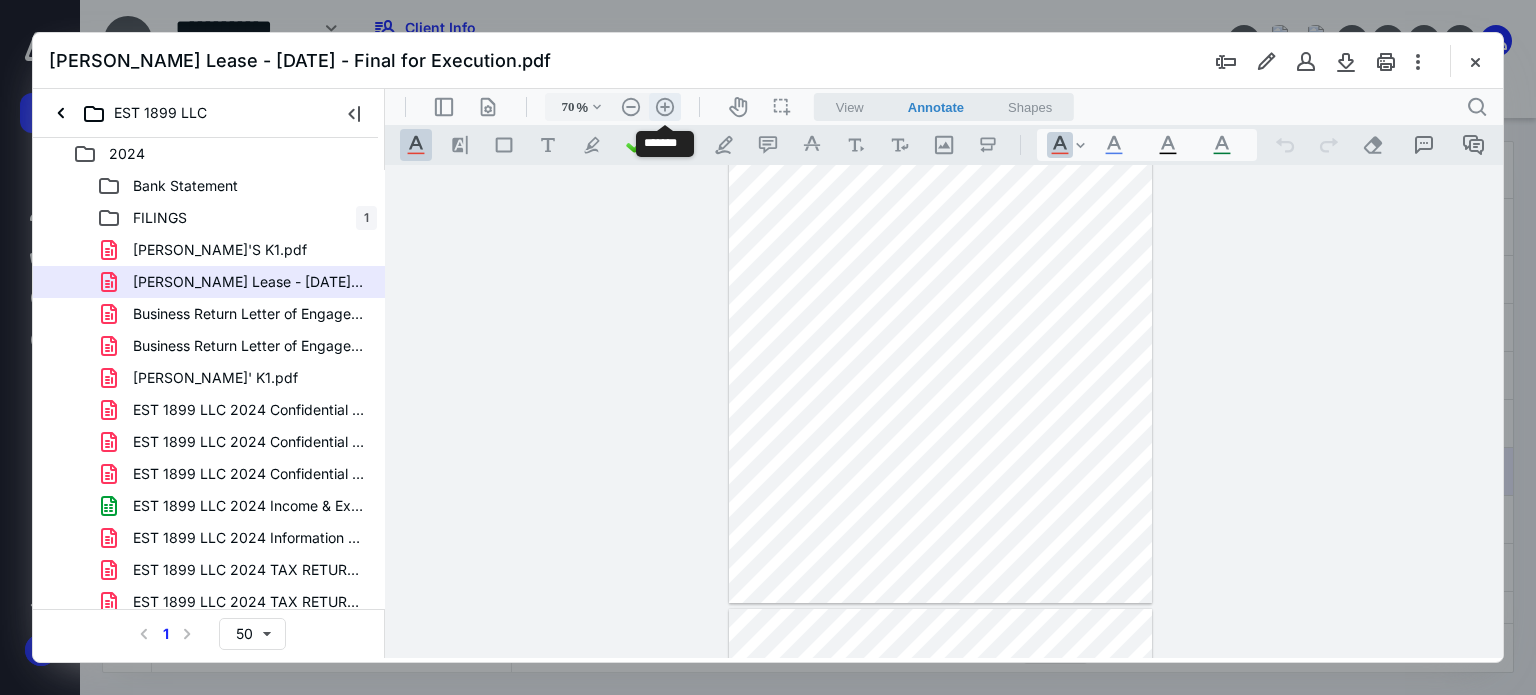 click on ".cls-1{fill:#abb0c4;} icon - header - zoom - in - line" at bounding box center (665, 107) 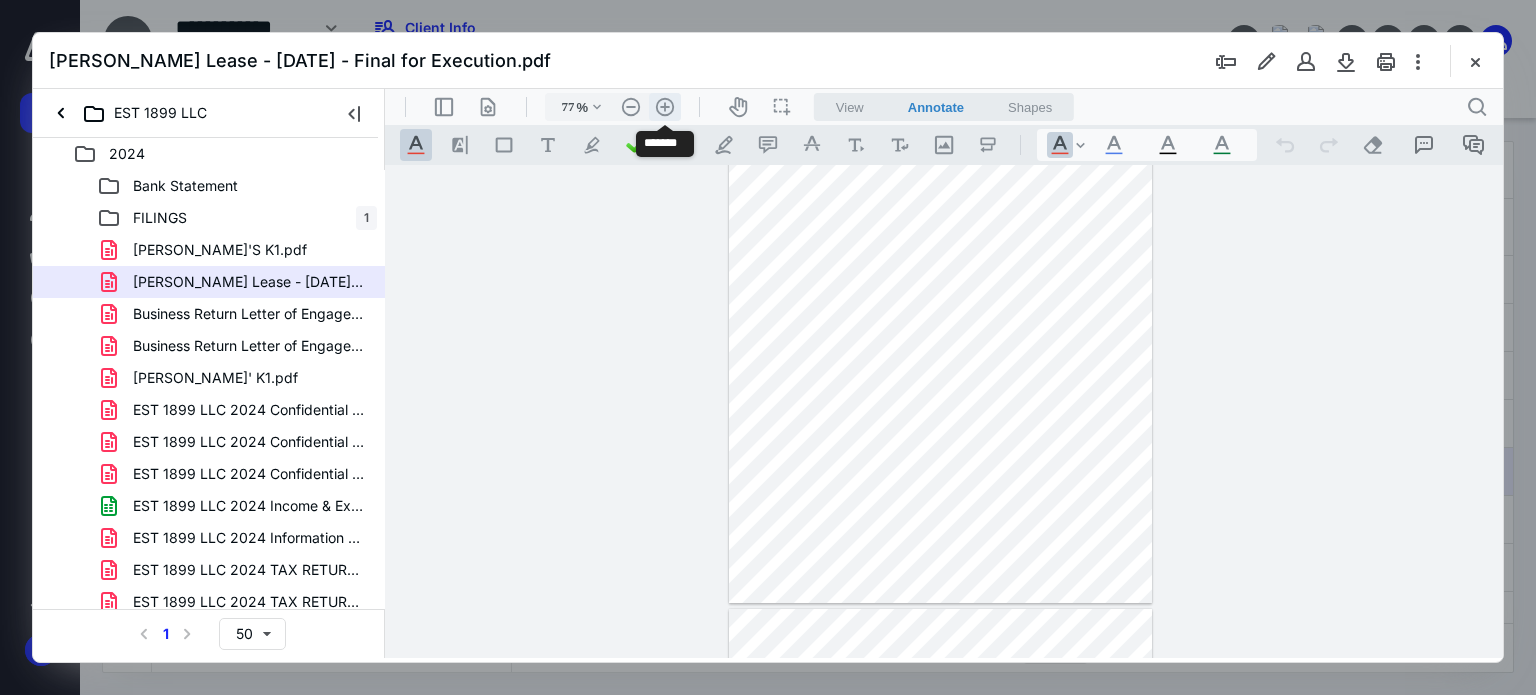 scroll, scrollTop: 148, scrollLeft: 112, axis: both 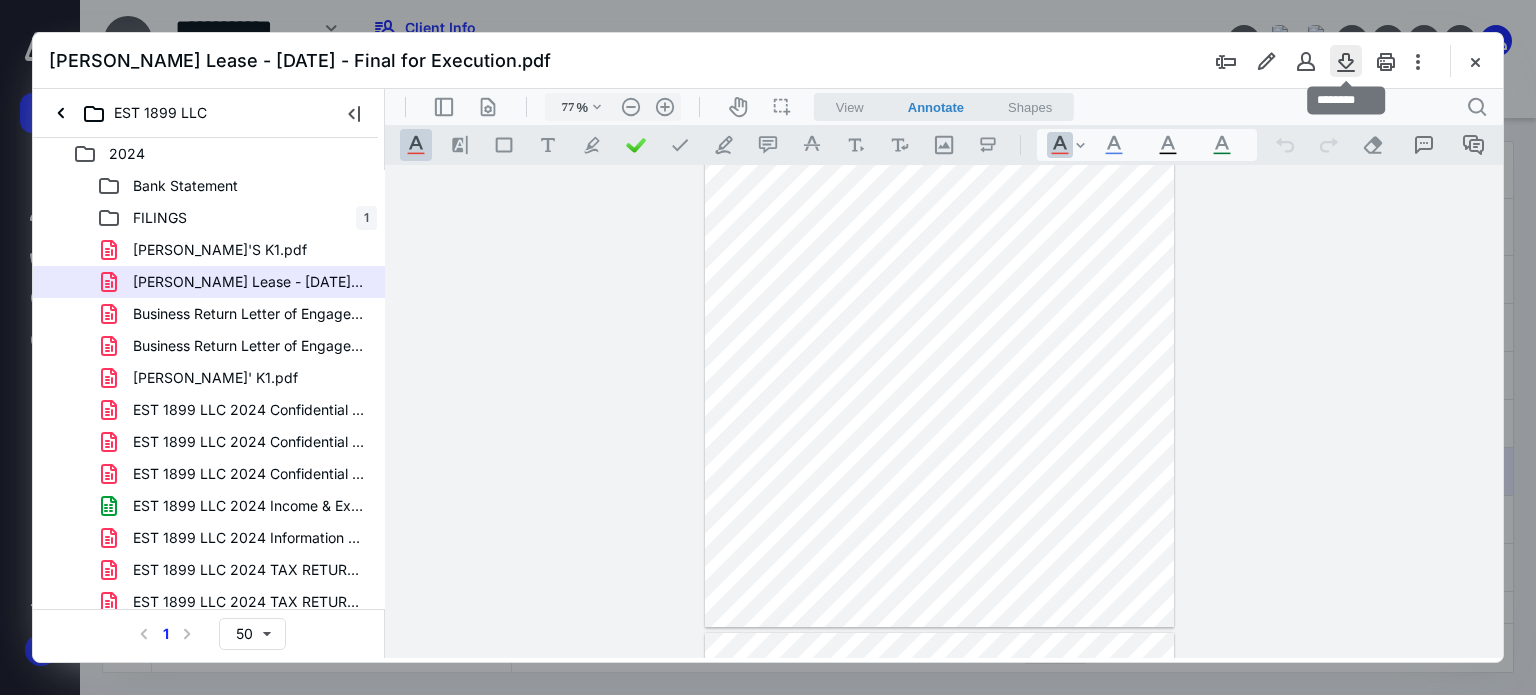 click at bounding box center (1346, 61) 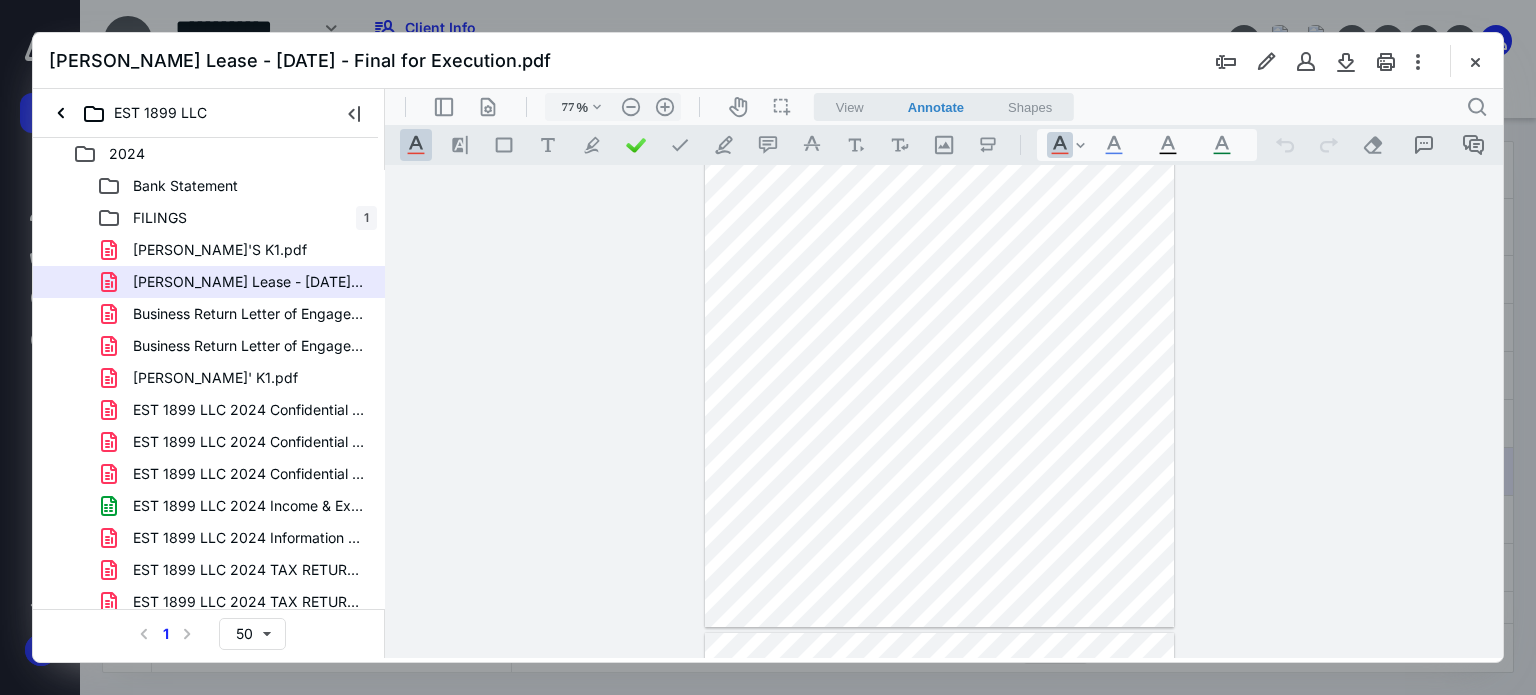click at bounding box center [1475, 61] 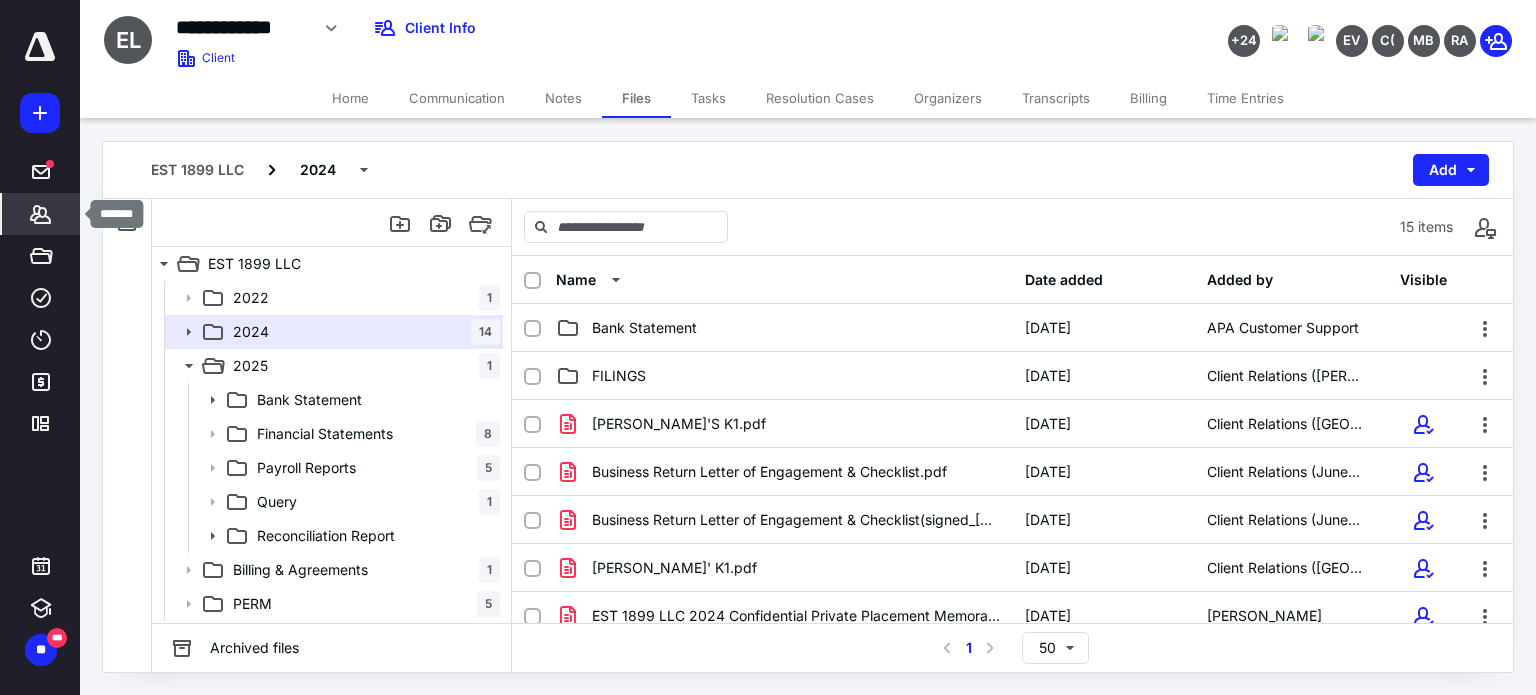 click 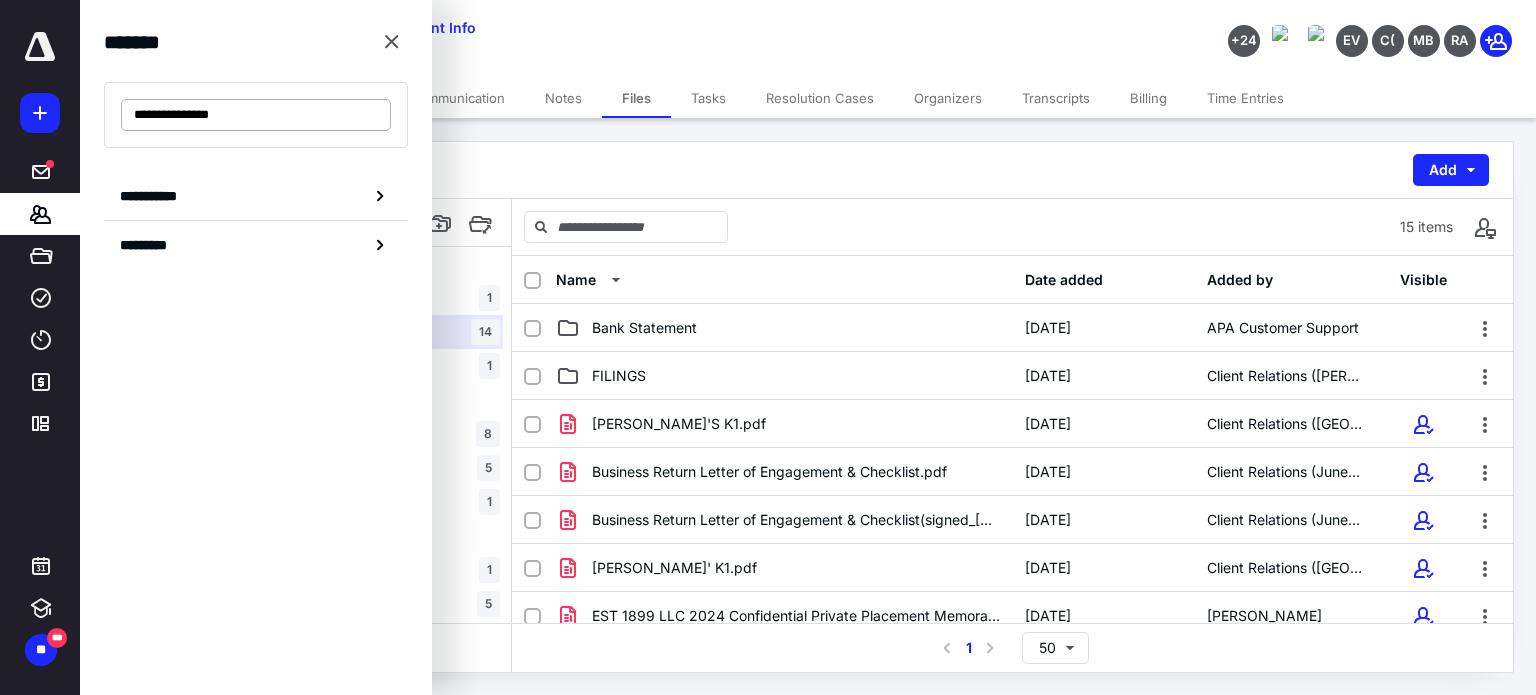 drag, startPoint x: 272, startPoint y: 112, endPoint x: 167, endPoint y: 110, distance: 105.01904 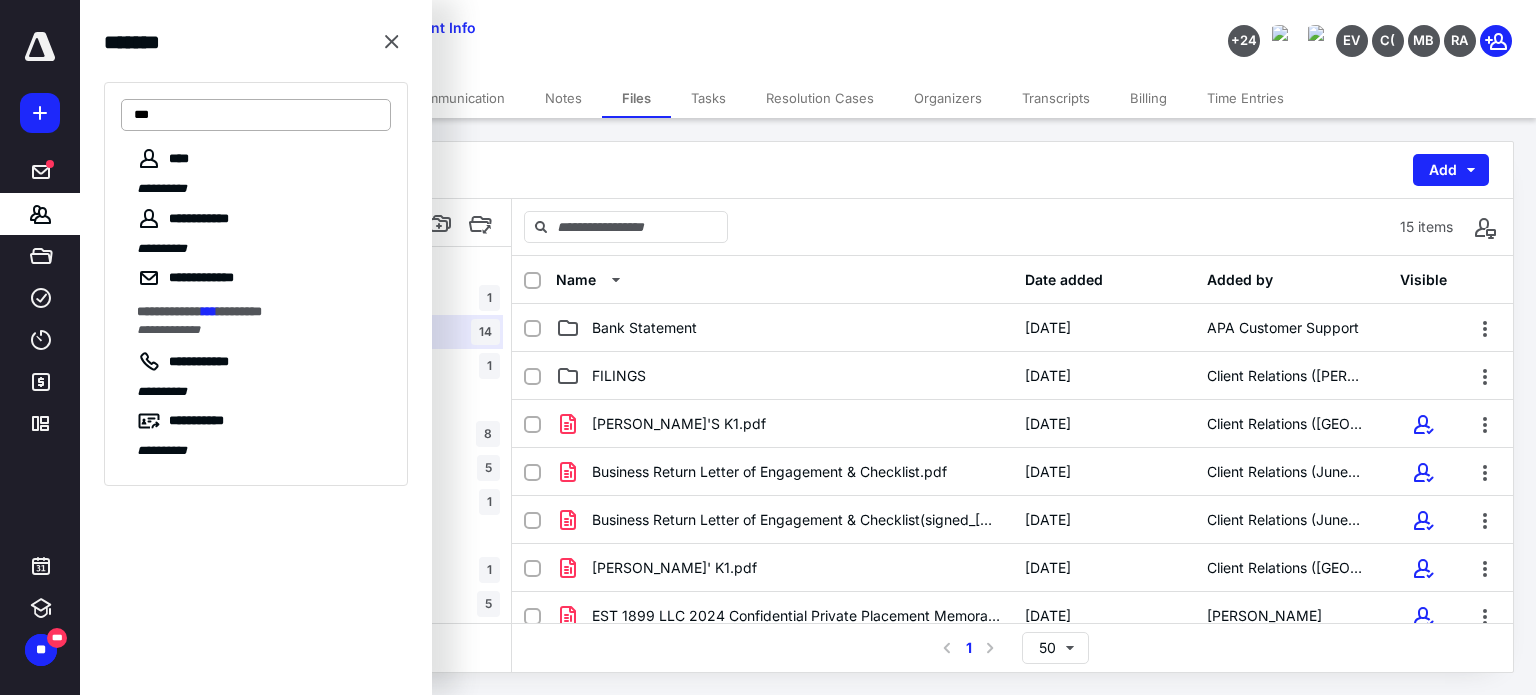 click on "***" at bounding box center (256, 115) 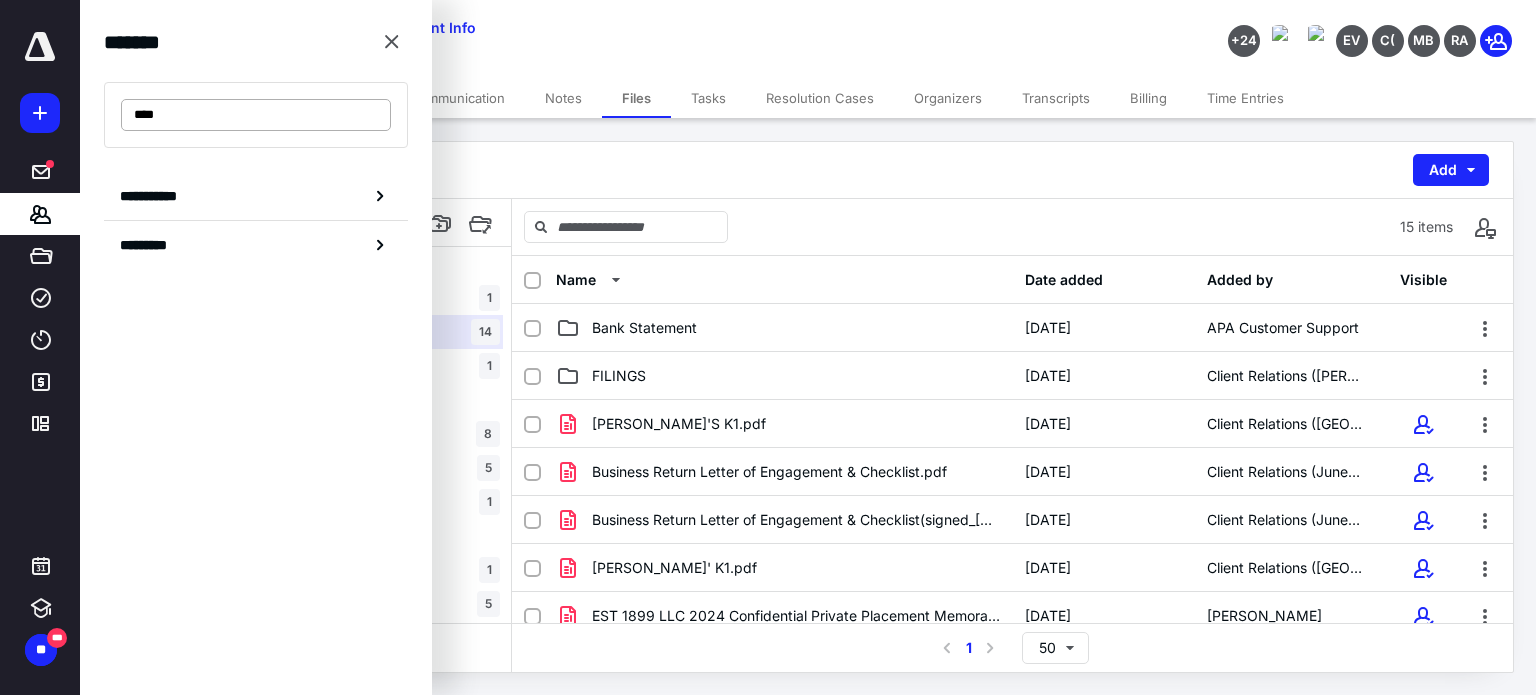 click on "****" at bounding box center (256, 115) 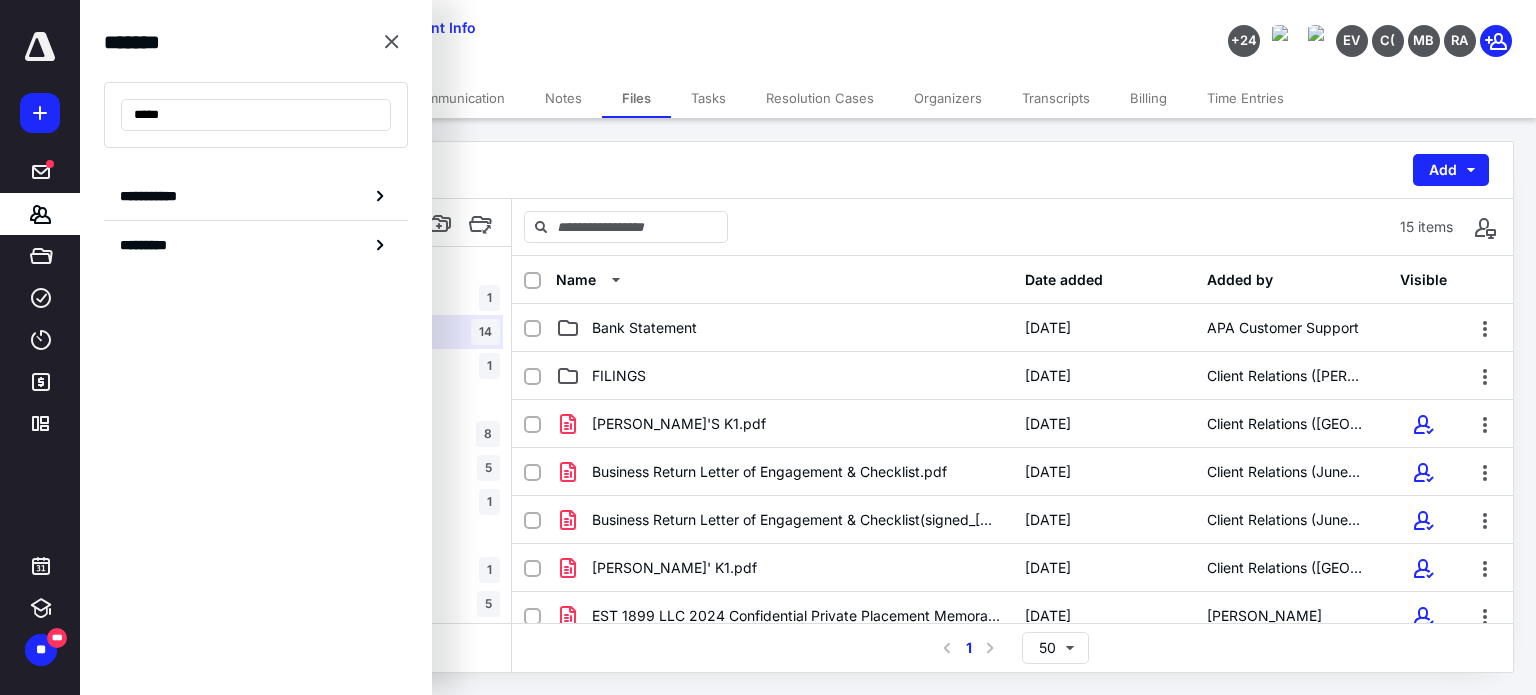 drag, startPoint x: 207, startPoint y: 116, endPoint x: 58, endPoint y: 103, distance: 149.56604 